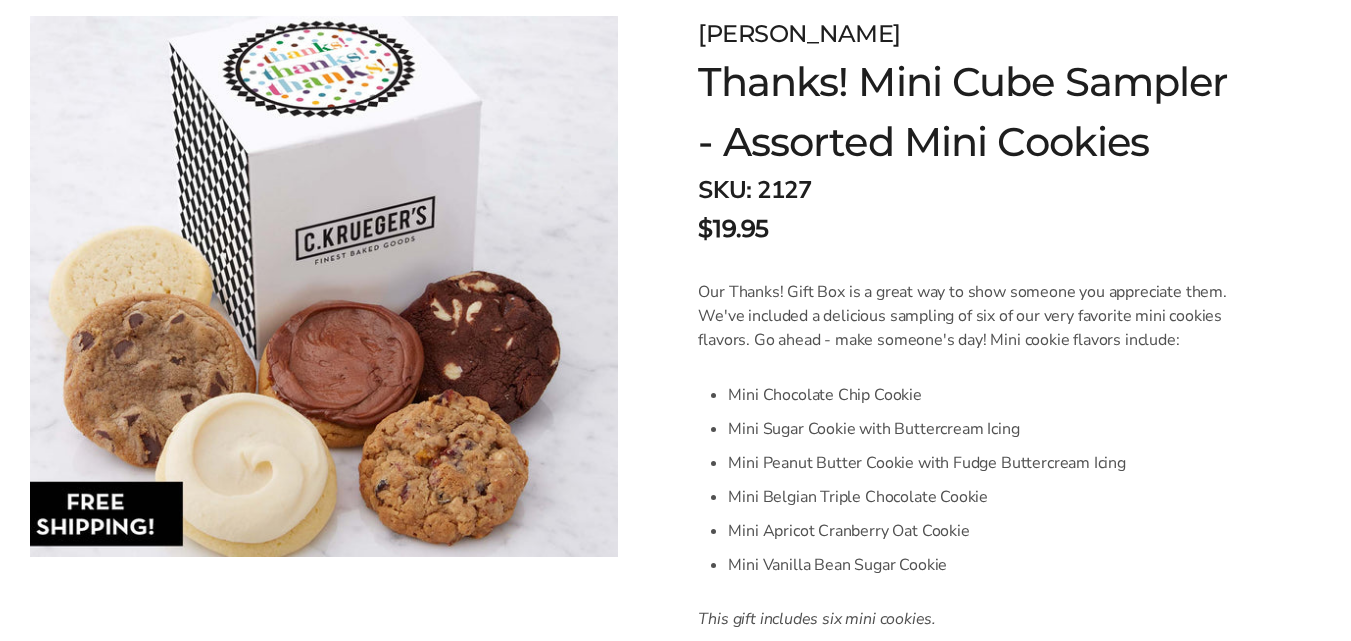 scroll, scrollTop: 300, scrollLeft: 0, axis: vertical 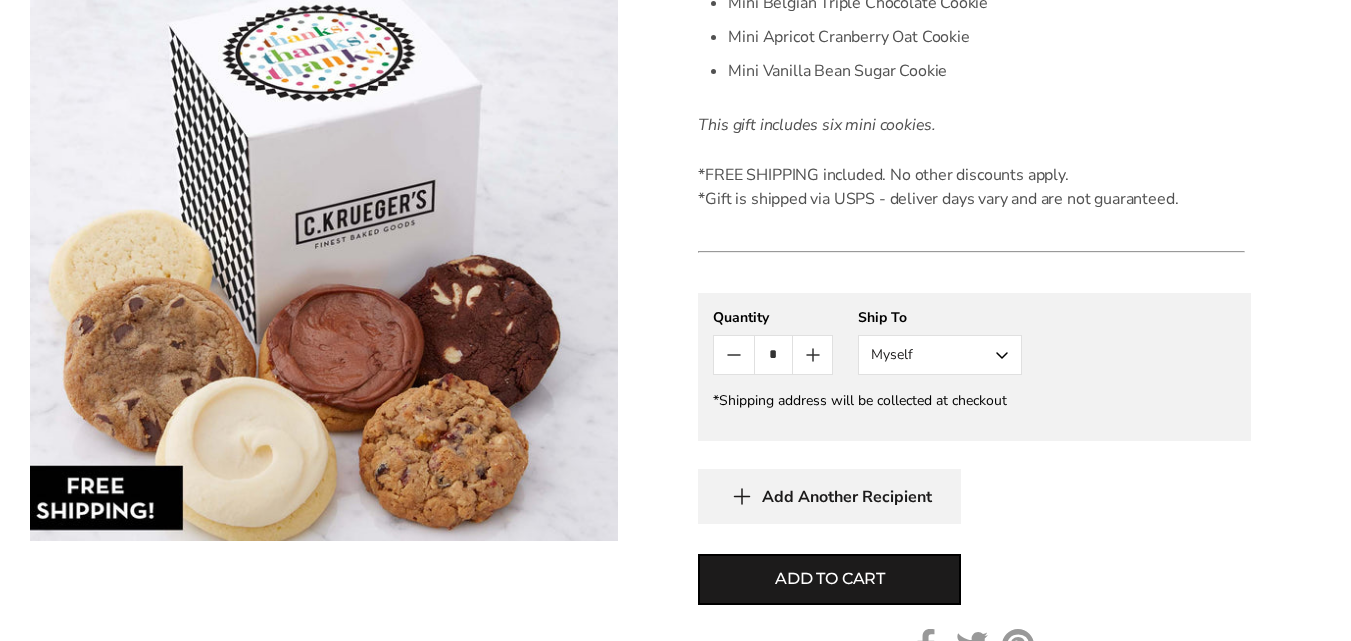 click on "Myself" at bounding box center (940, 355) 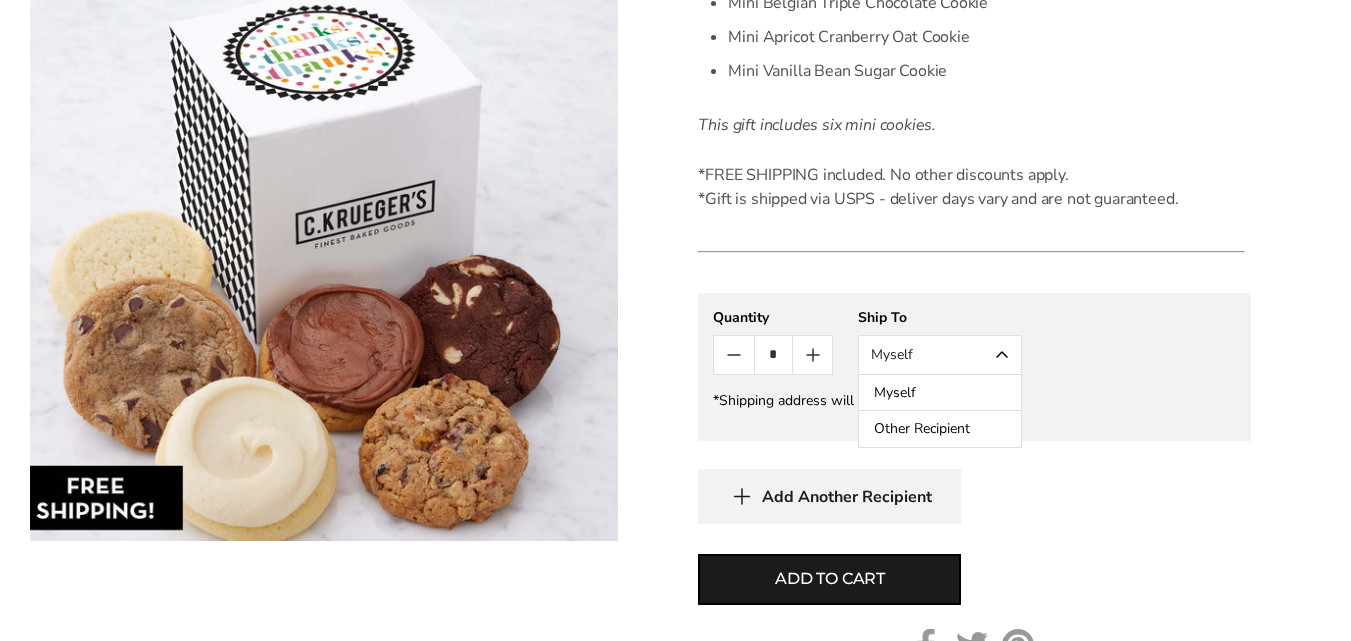 click on "Other Recipient" at bounding box center (940, 429) 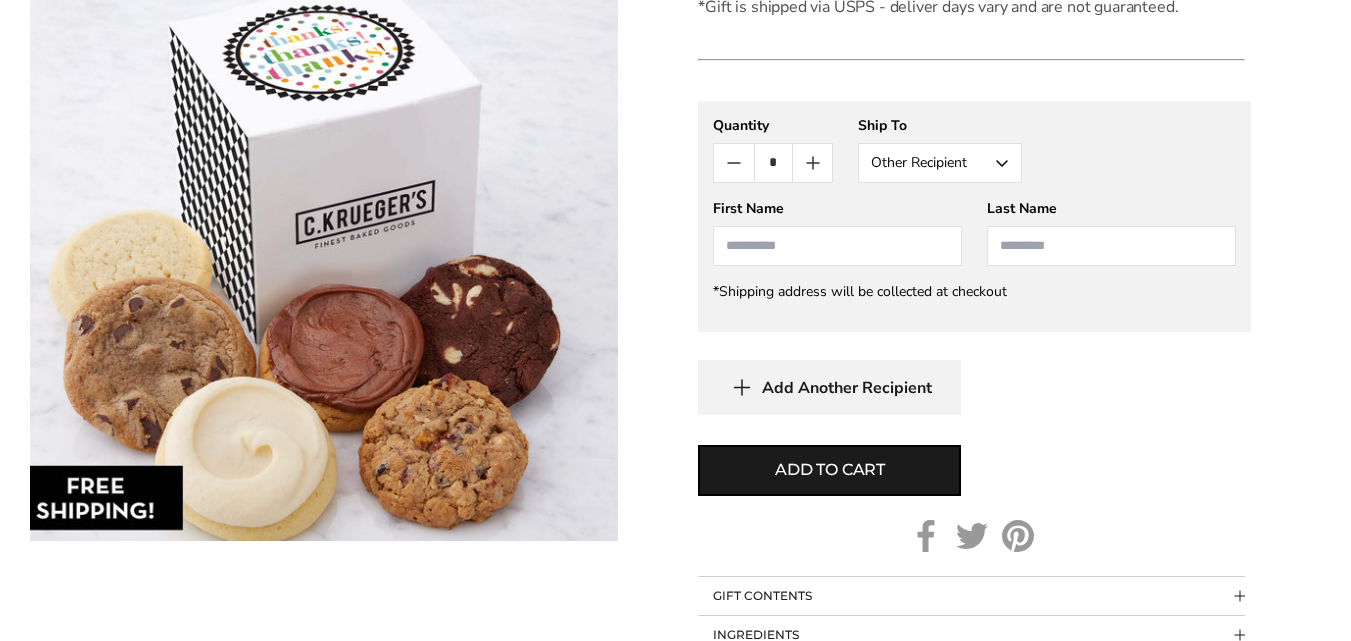 scroll, scrollTop: 994, scrollLeft: 0, axis: vertical 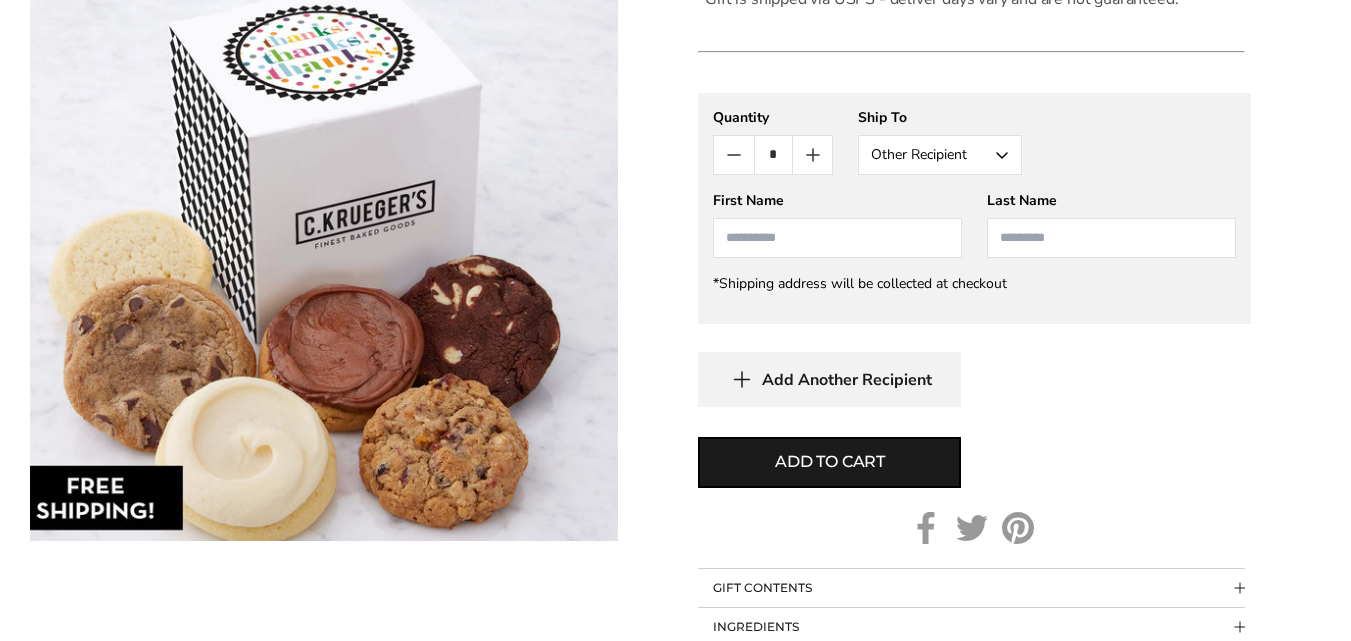 click at bounding box center [837, 238] 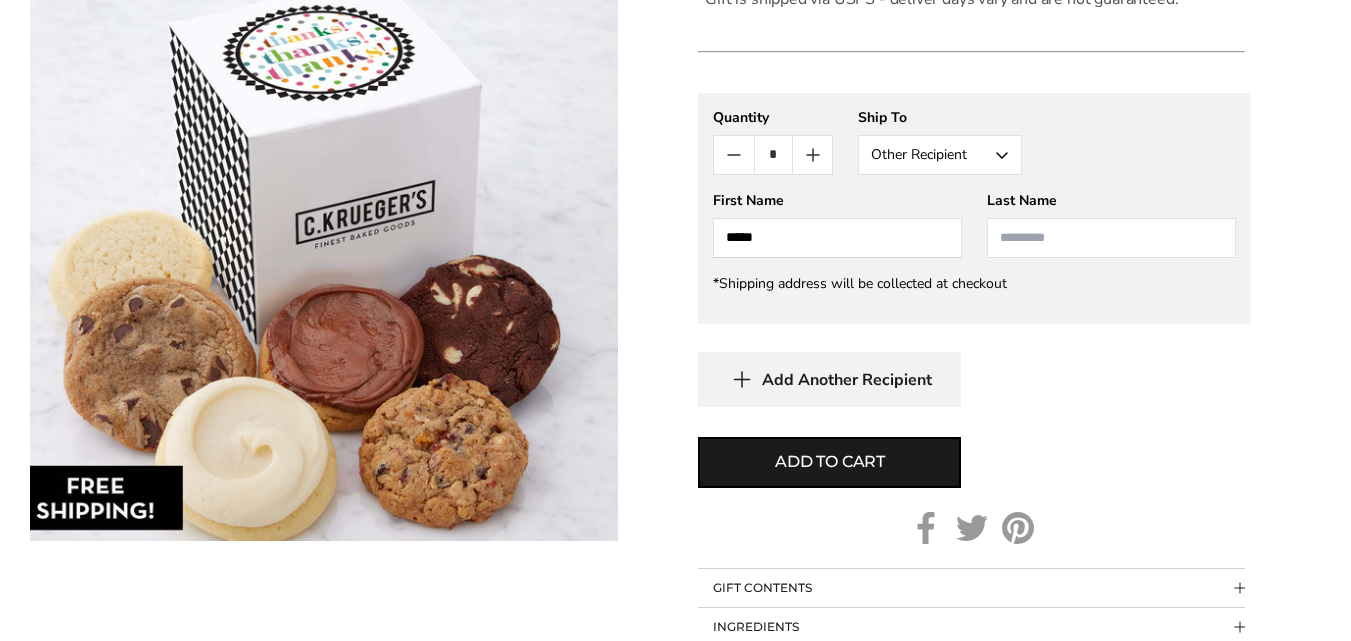 type on "*****" 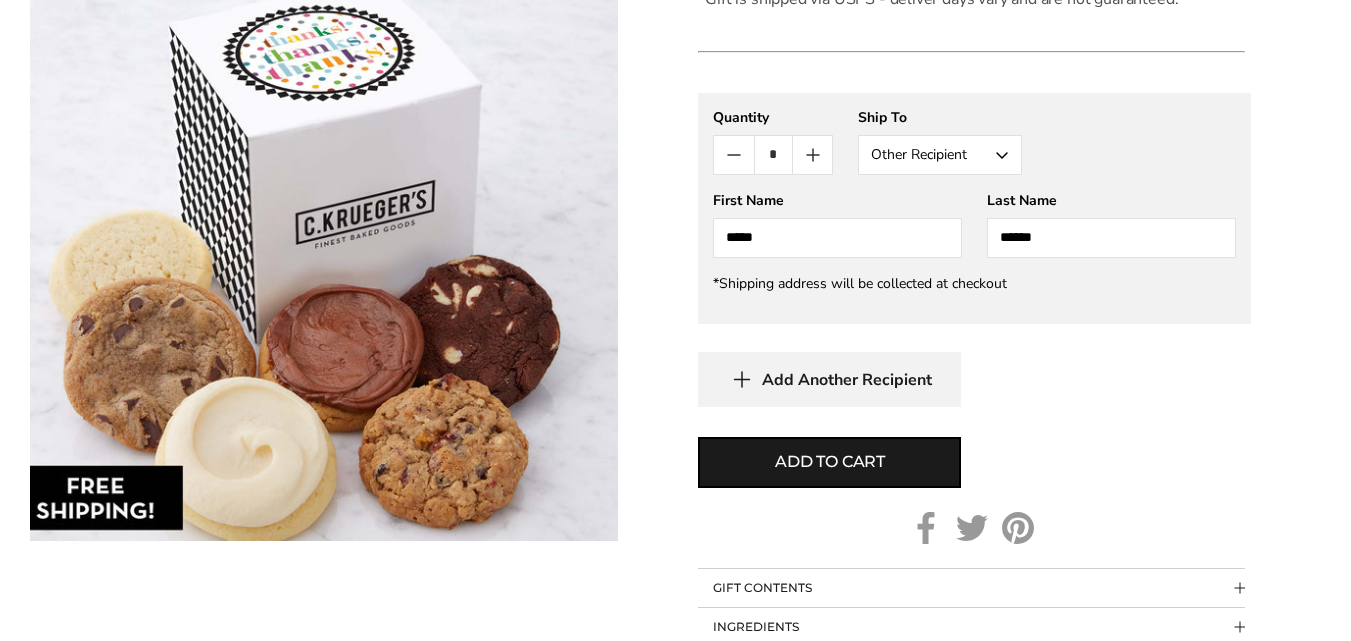 type on "******" 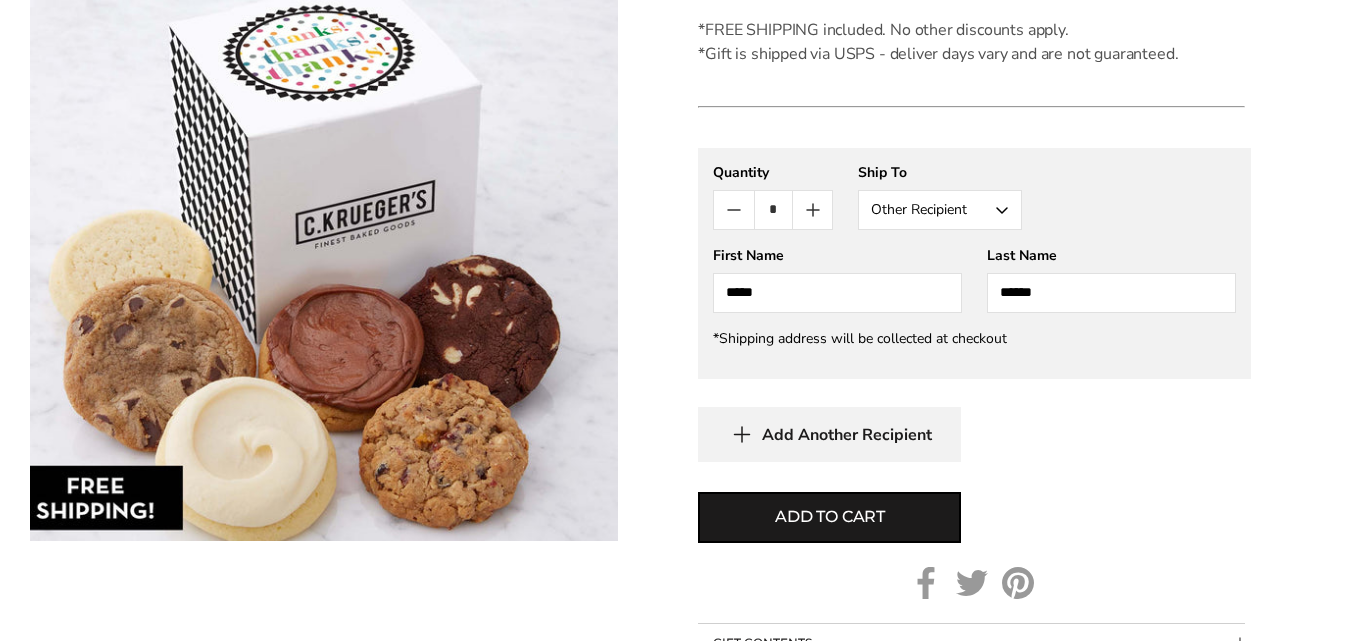 scroll, scrollTop: 894, scrollLeft: 0, axis: vertical 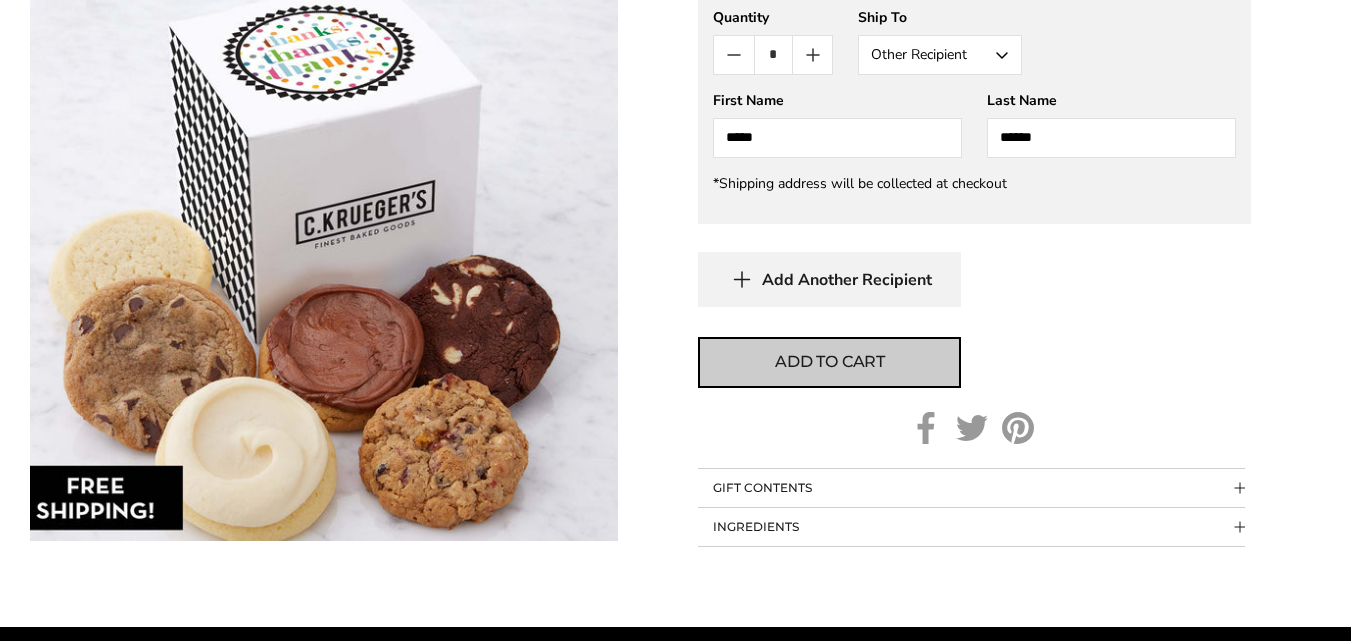 click on "Add to cart" at bounding box center [830, 362] 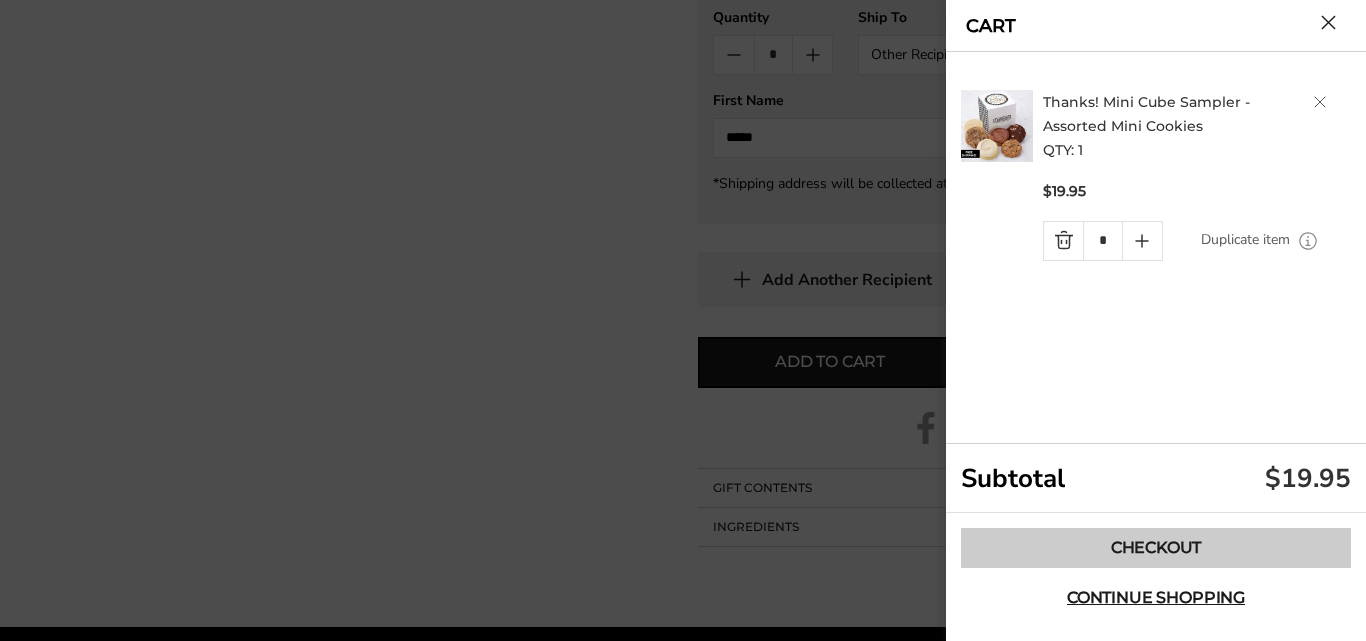 click on "Checkout" at bounding box center (1156, 548) 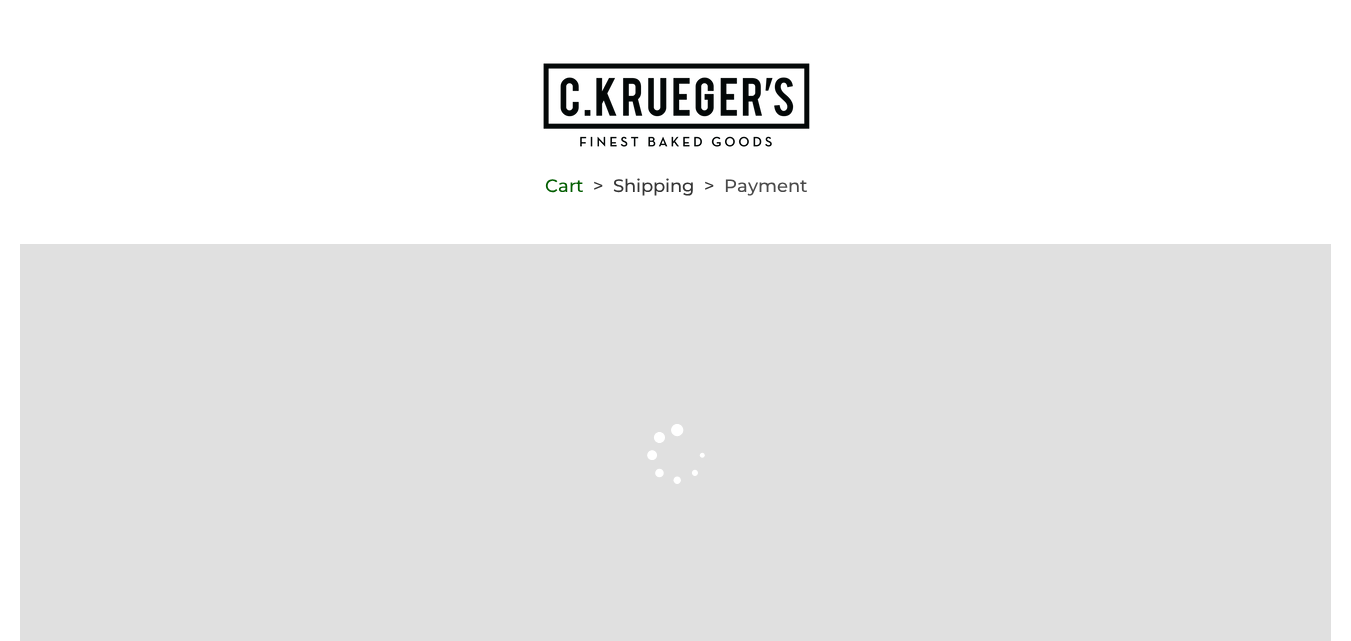 scroll, scrollTop: 0, scrollLeft: 0, axis: both 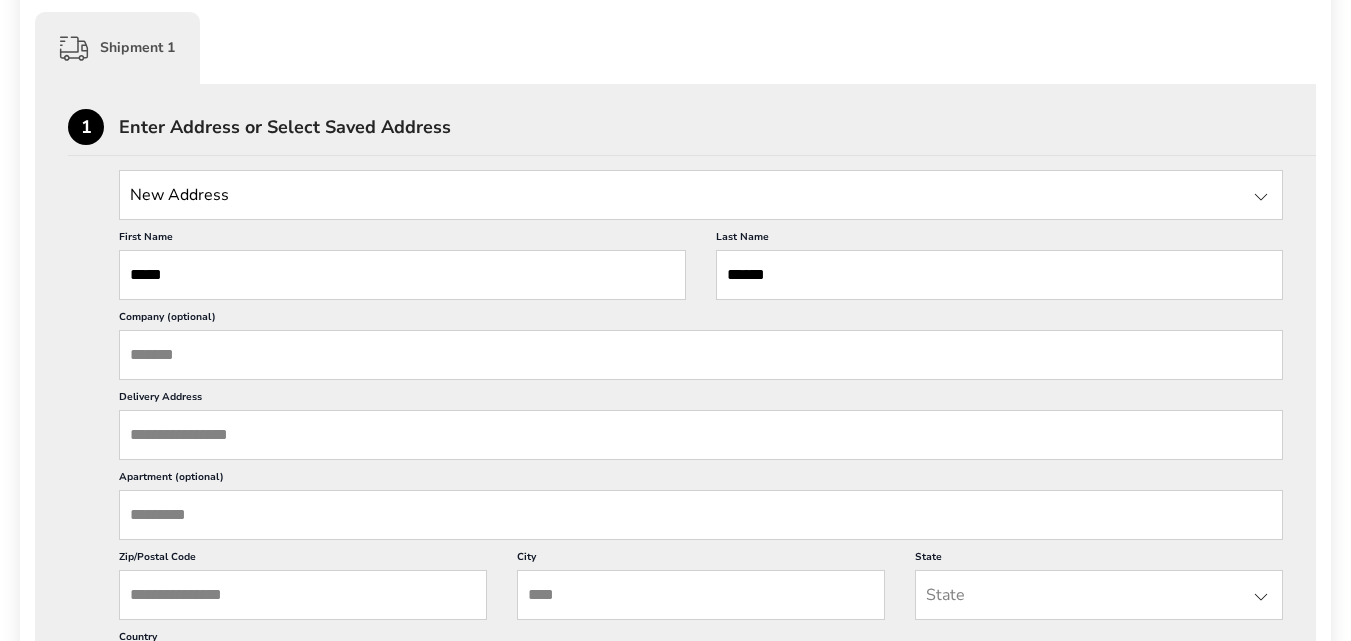click on "Company (optional)" at bounding box center [701, 355] 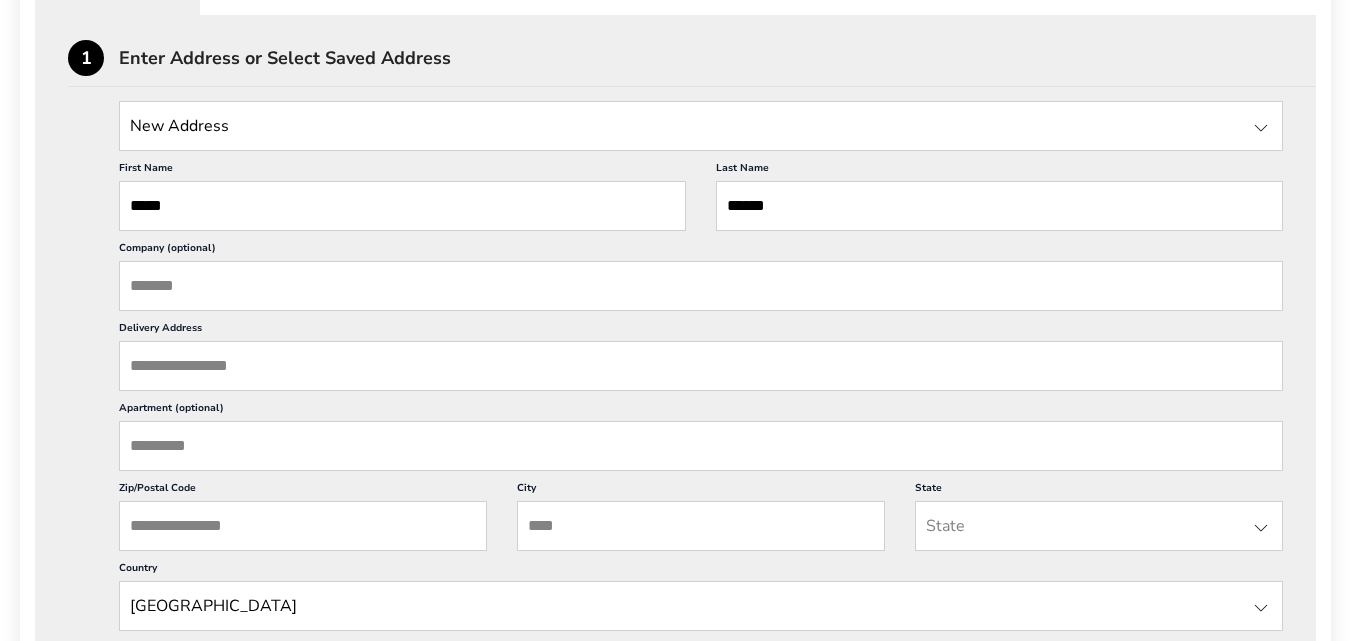 scroll, scrollTop: 600, scrollLeft: 0, axis: vertical 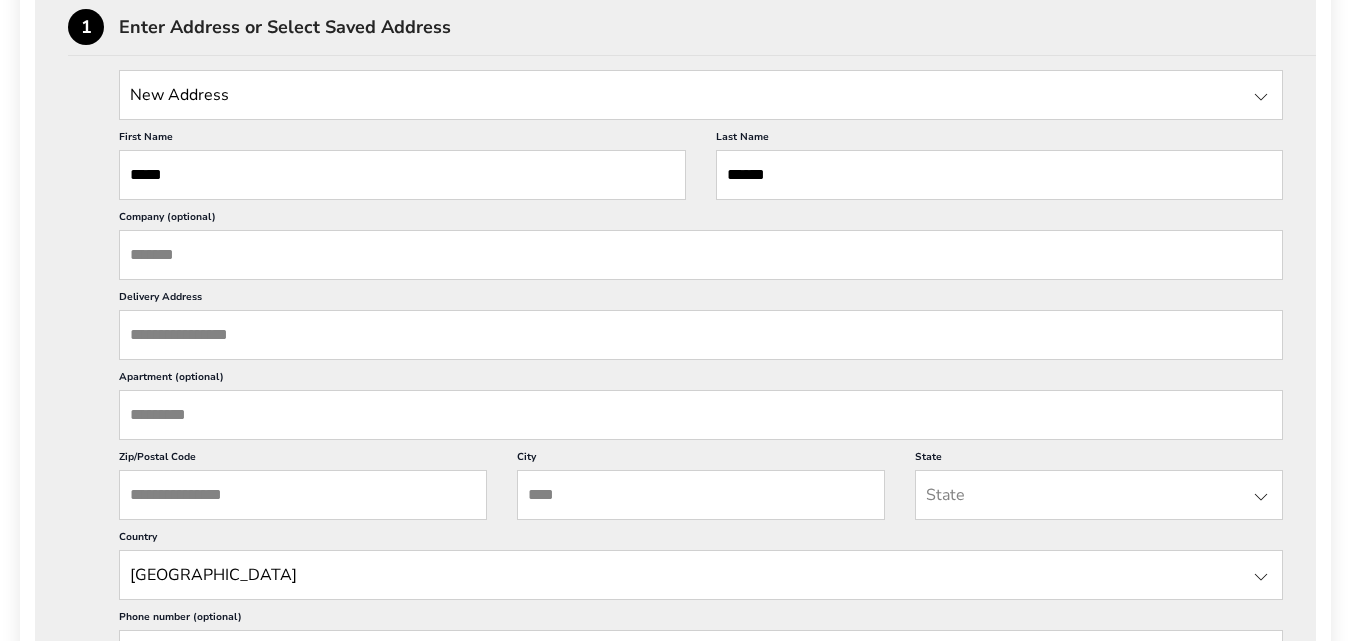 click on "Delivery Address" at bounding box center [701, 335] 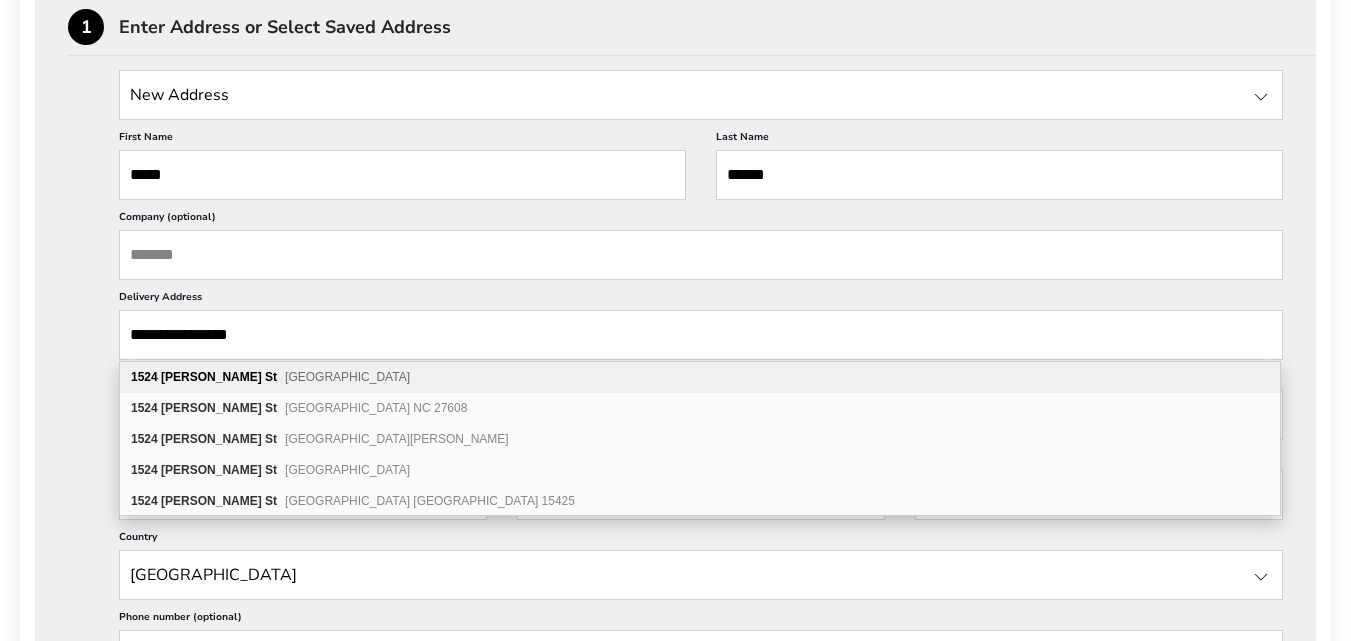 drag, startPoint x: 145, startPoint y: 335, endPoint x: 125, endPoint y: 334, distance: 20.024984 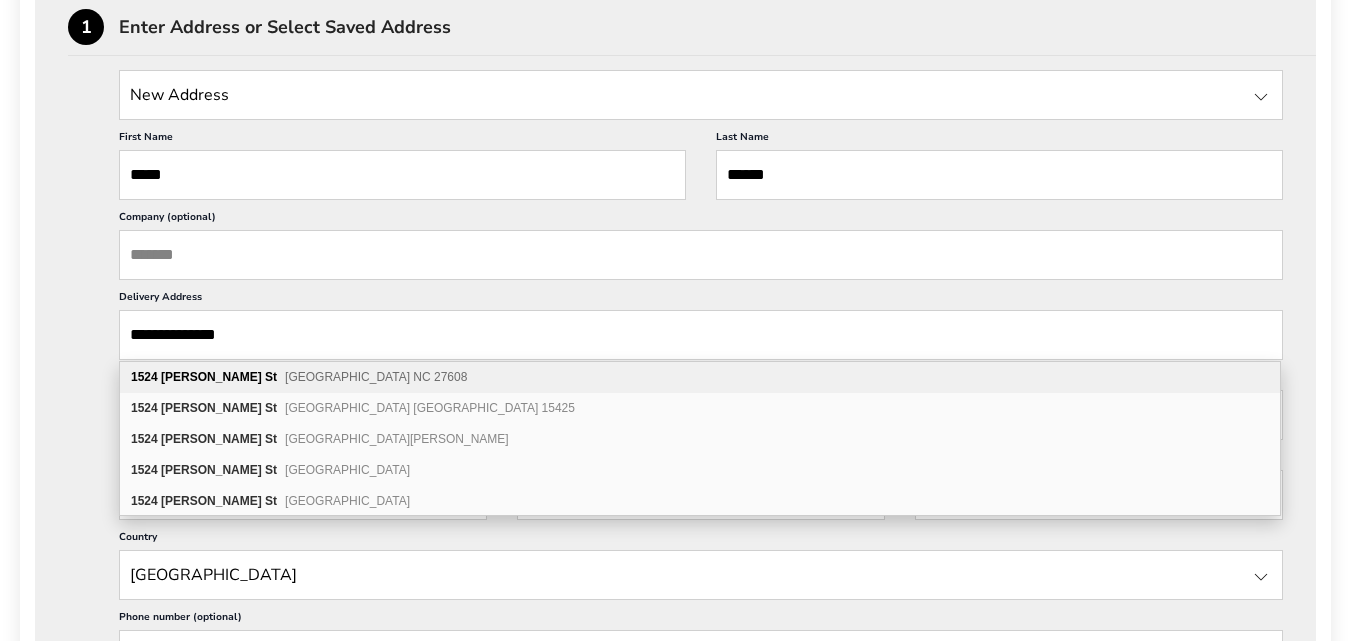 type on "**********" 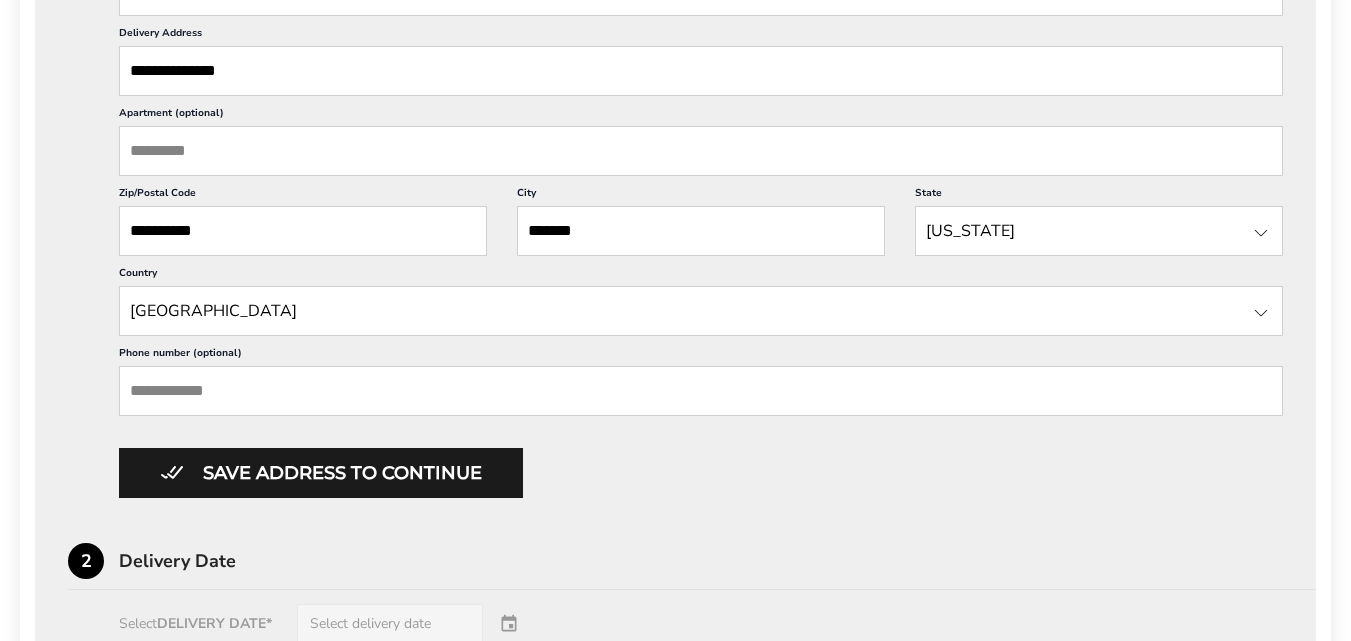 scroll, scrollTop: 900, scrollLeft: 0, axis: vertical 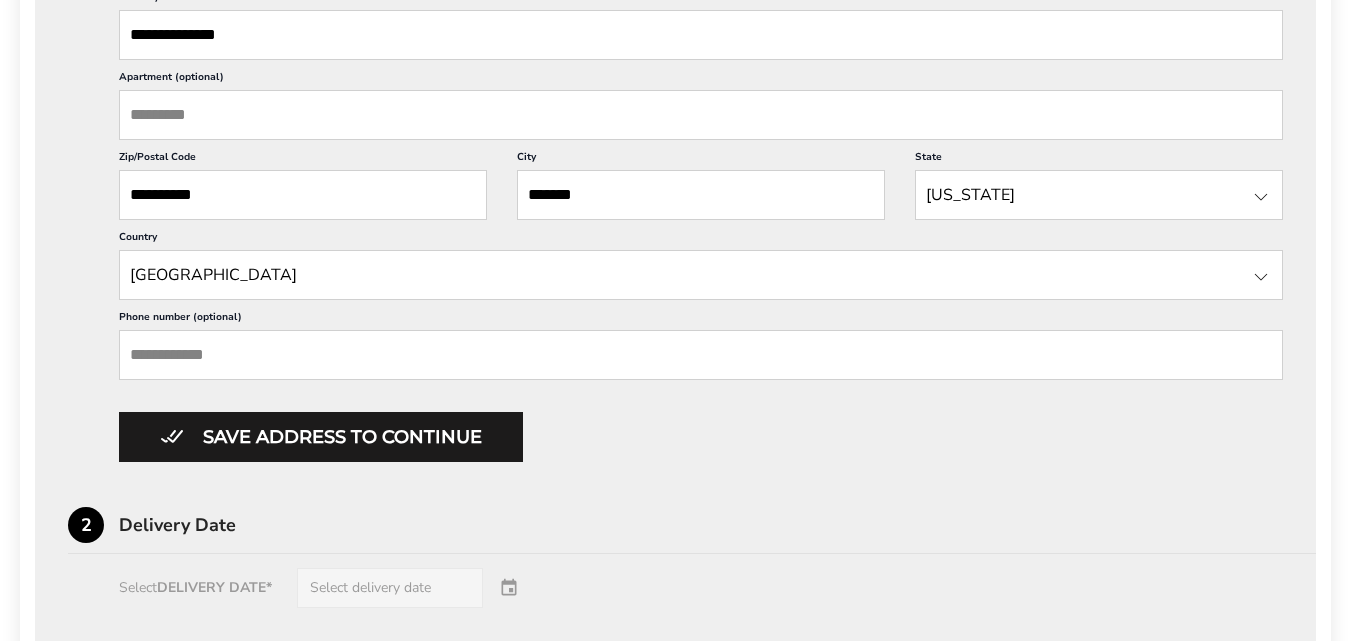 click on "Phone number (optional)" at bounding box center [701, 355] 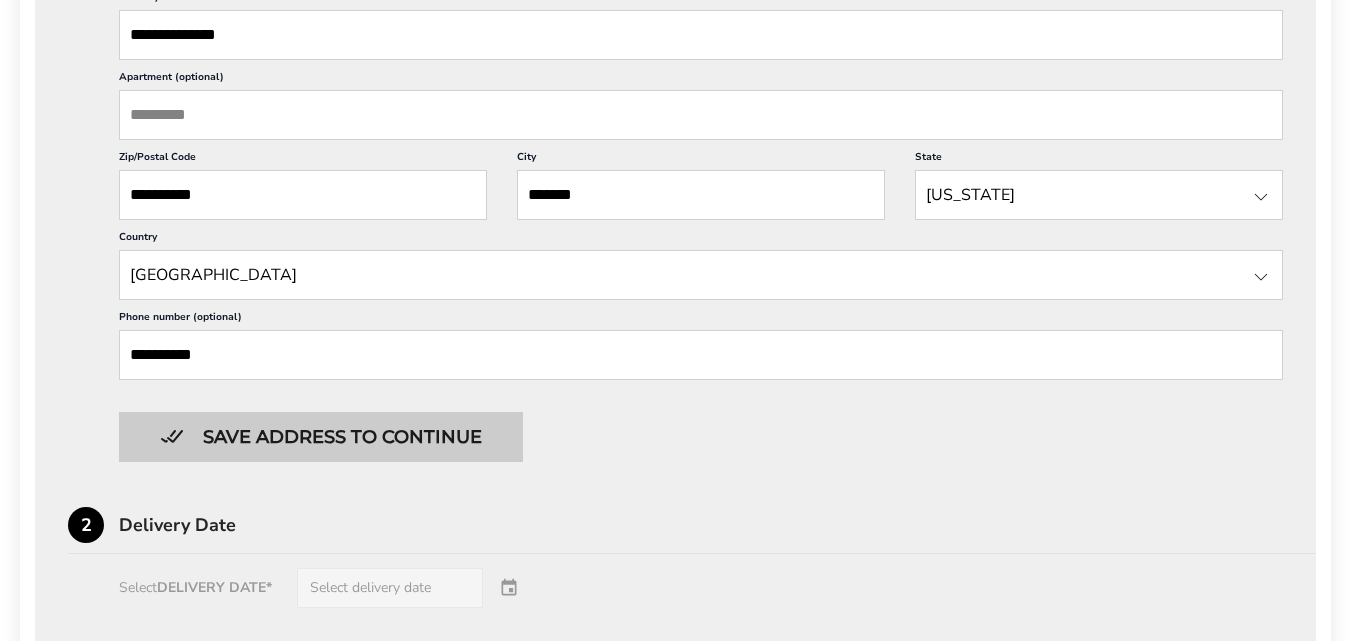 type on "**********" 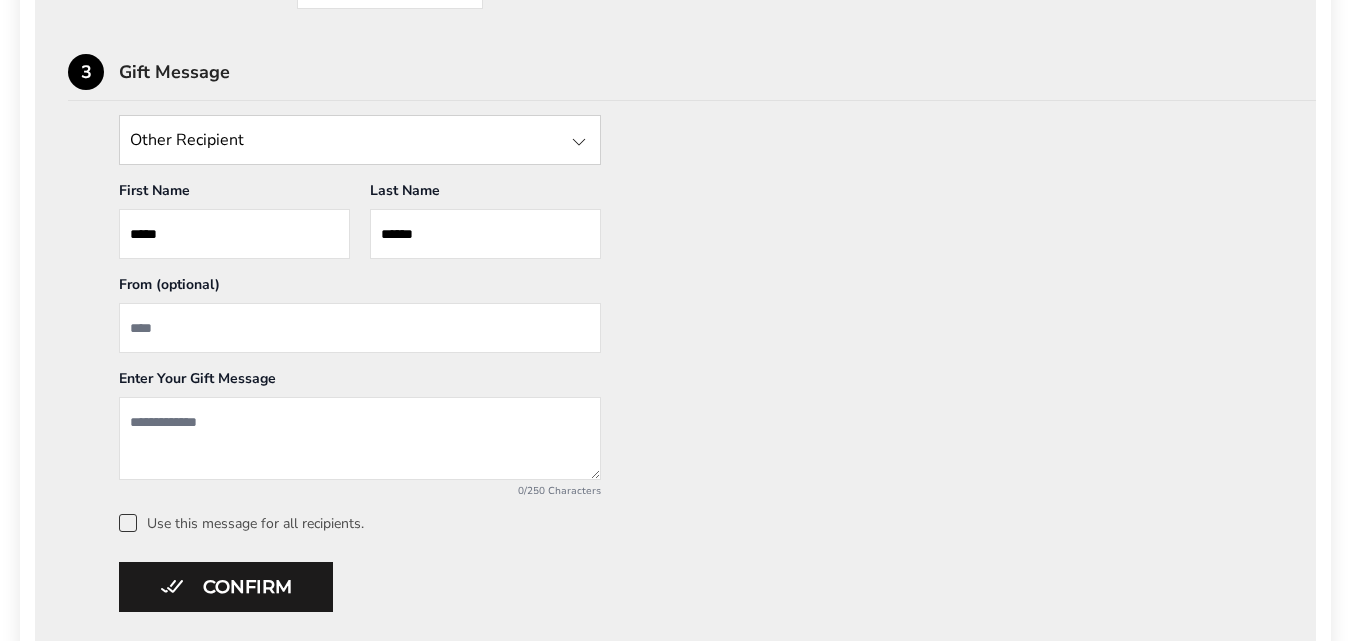 click at bounding box center [360, 140] 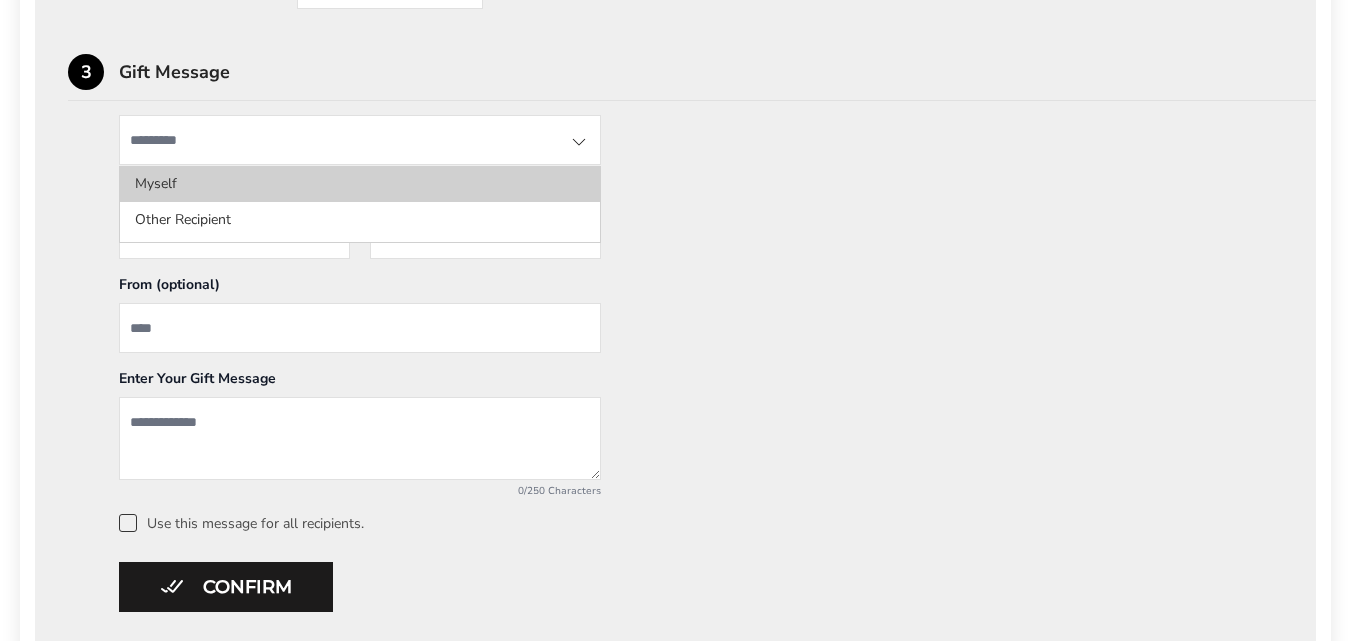 click on "Myself" 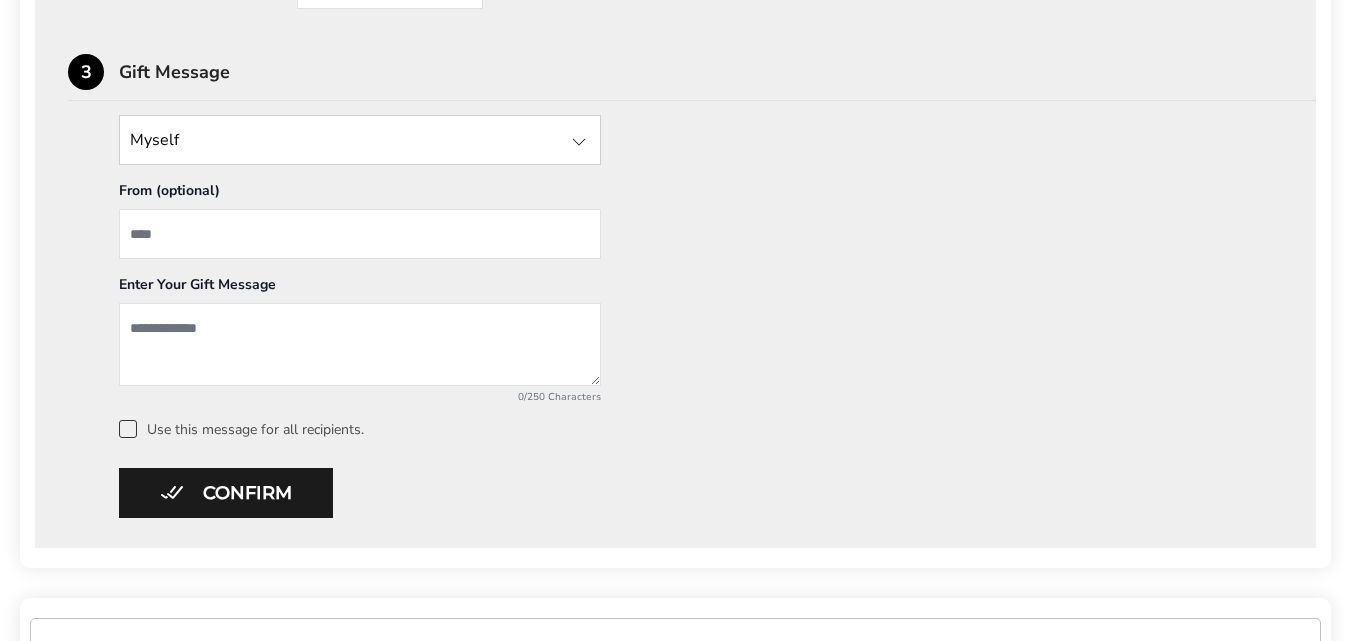 click at bounding box center (360, 234) 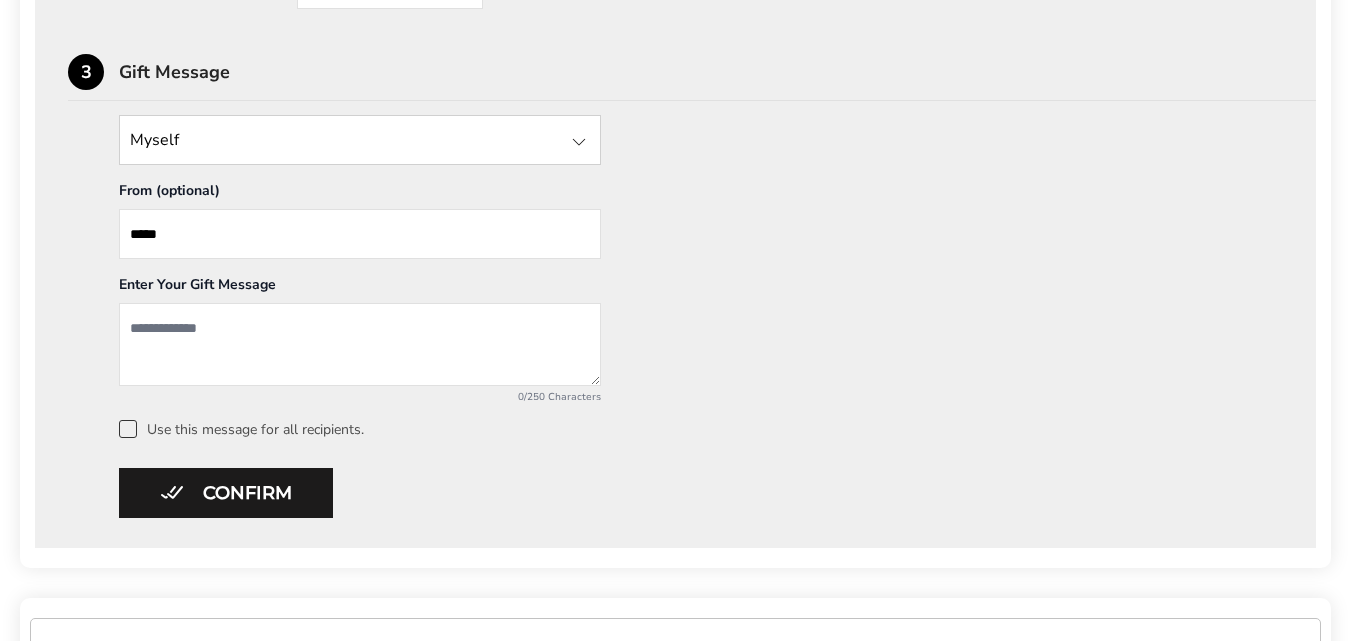 type on "*****" 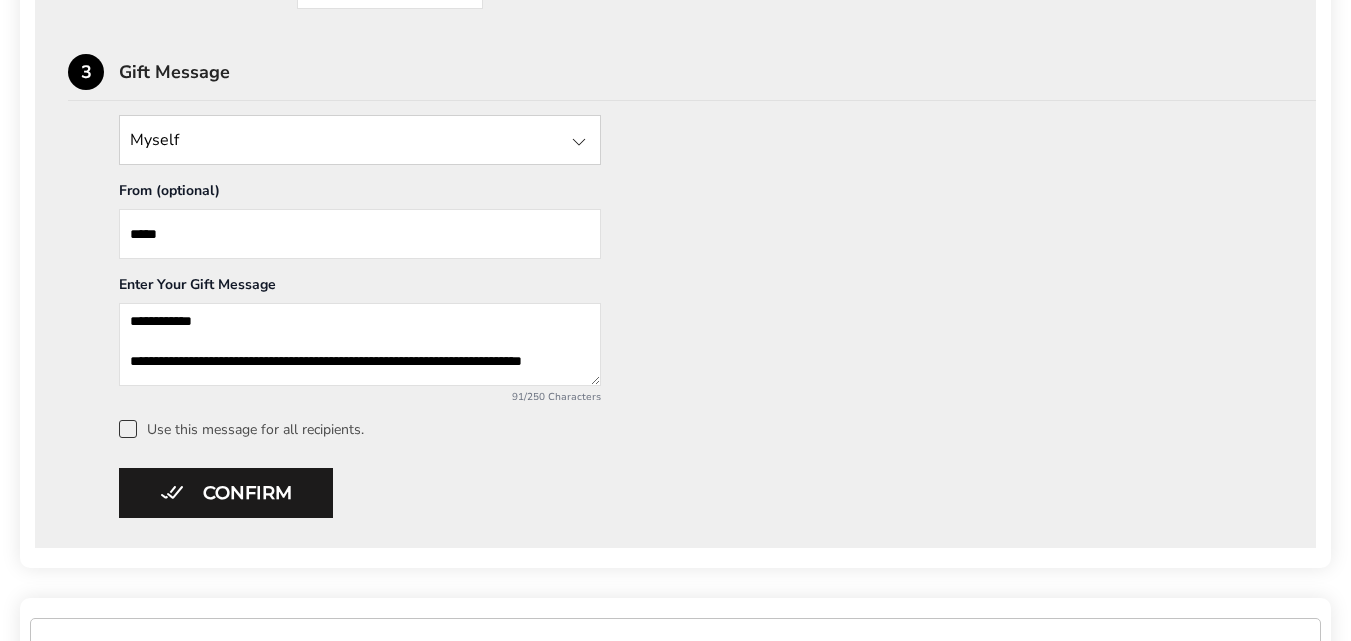scroll, scrollTop: 33, scrollLeft: 0, axis: vertical 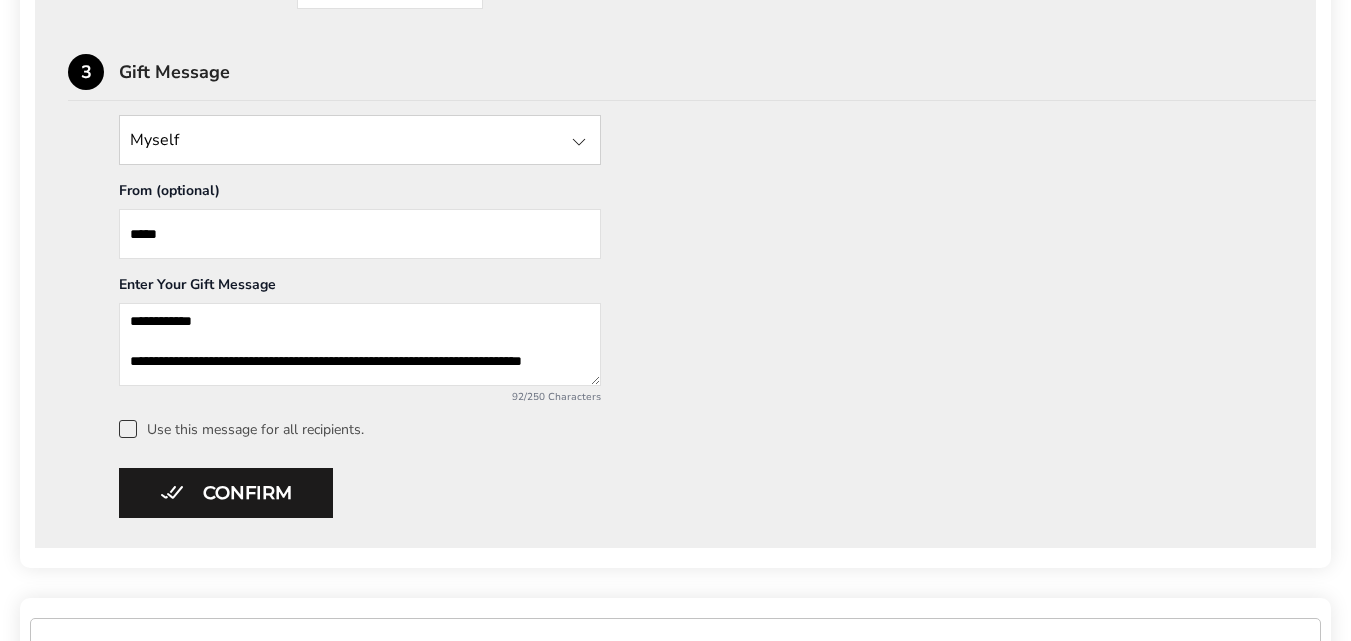 click on "**********" at bounding box center [360, 344] 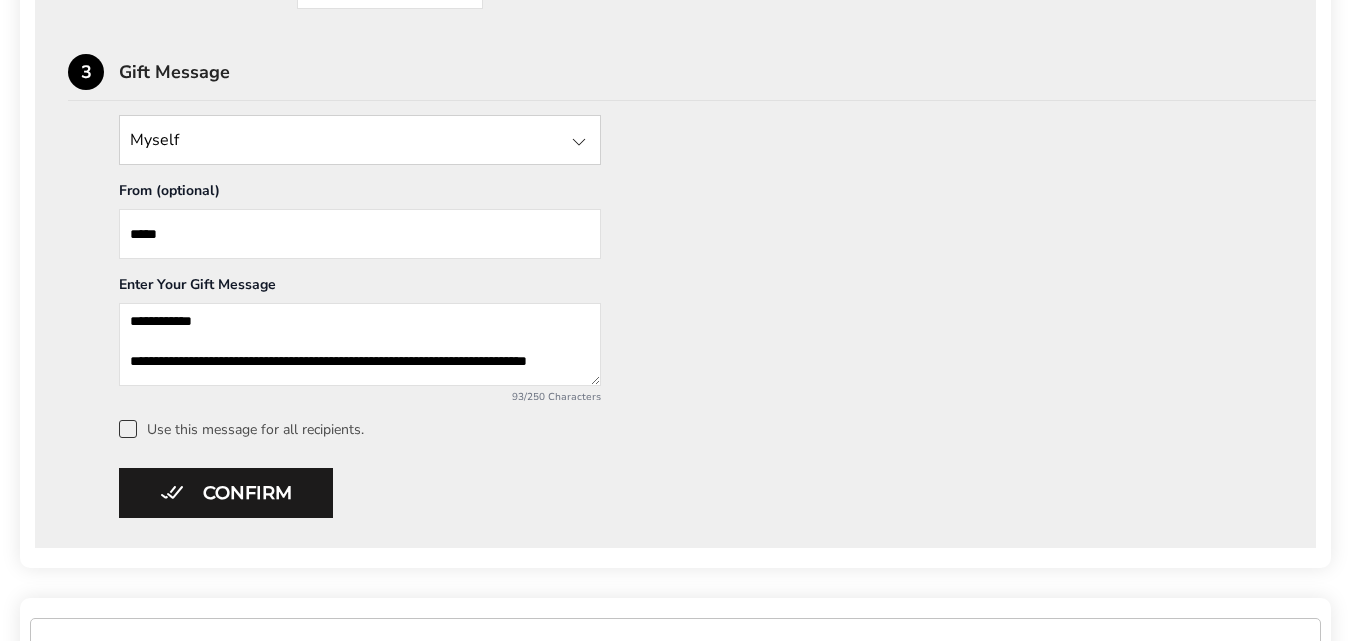click on "**********" at bounding box center [360, 344] 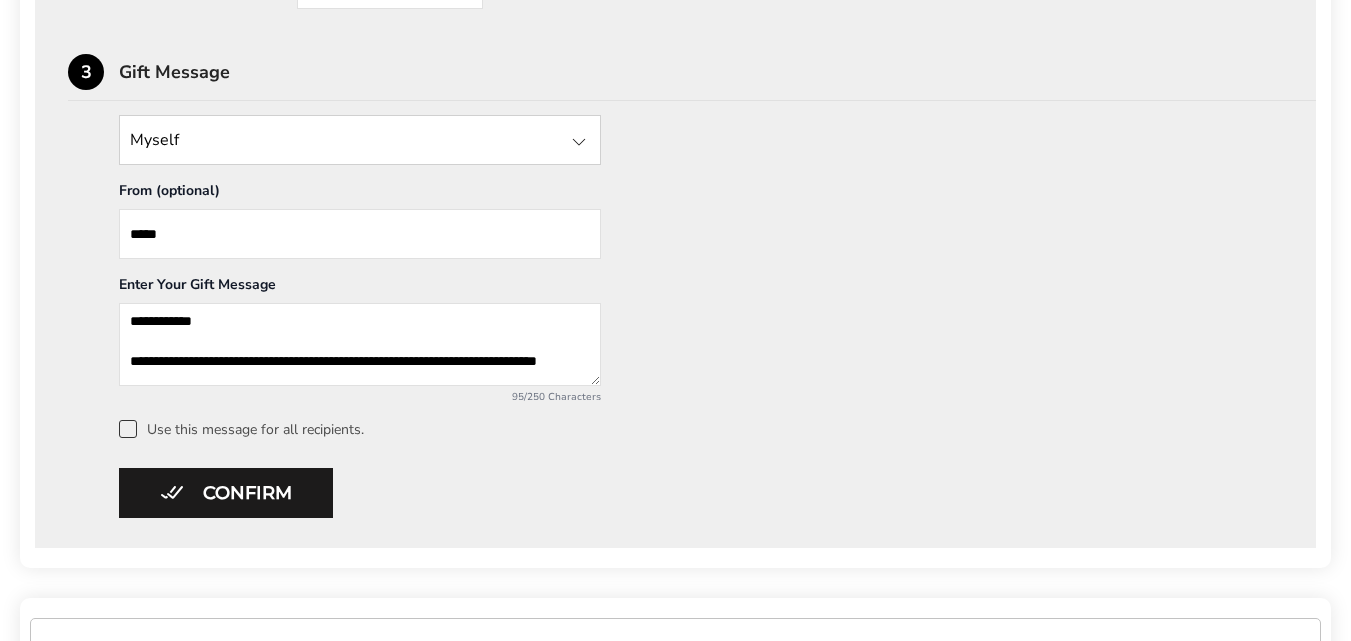 scroll, scrollTop: 53, scrollLeft: 0, axis: vertical 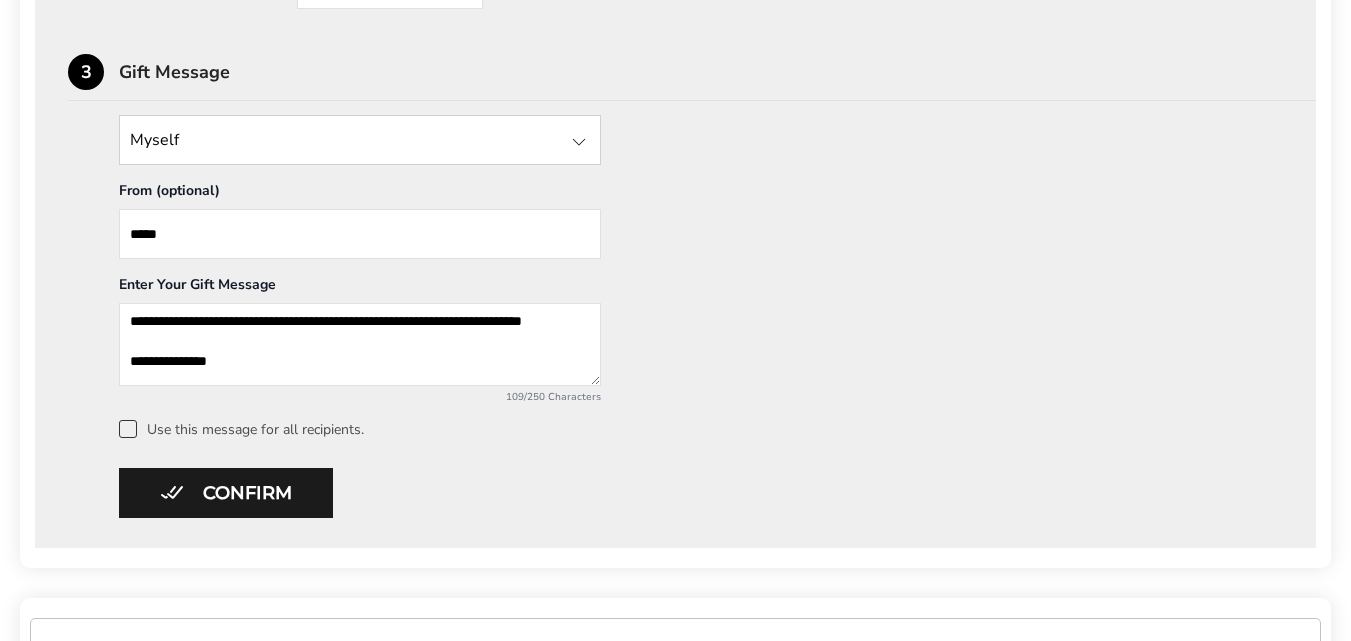 click on "*****" at bounding box center [360, 234] 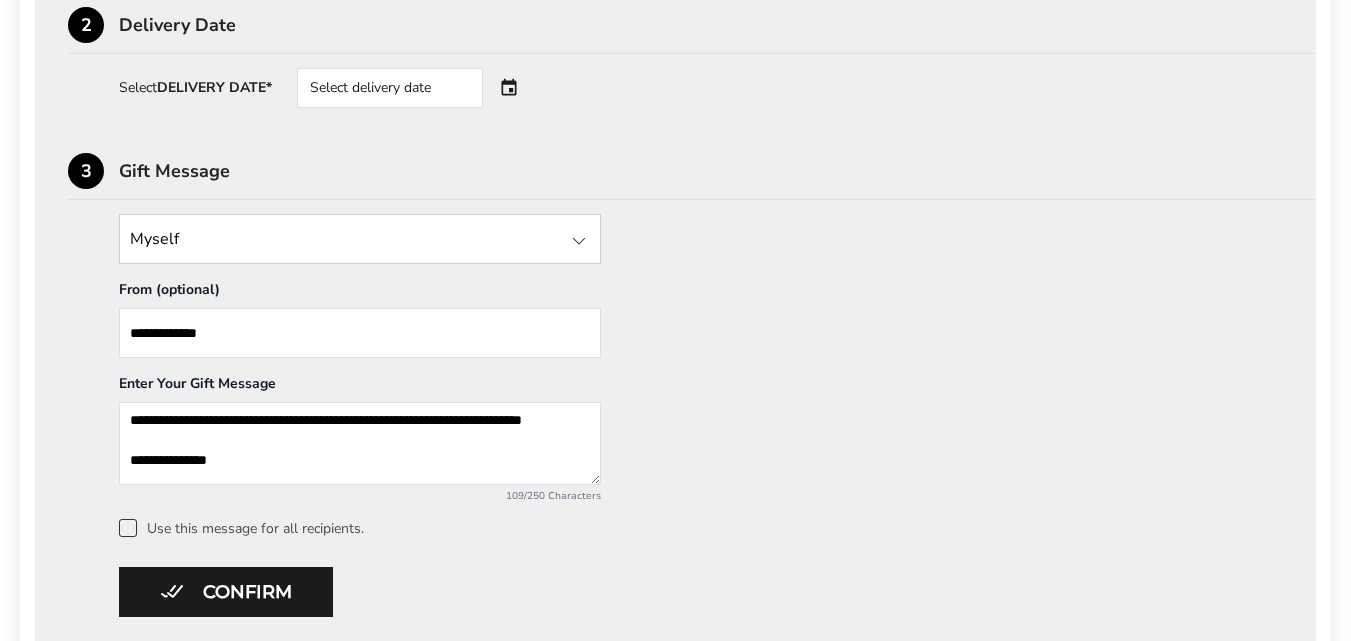 scroll, scrollTop: 800, scrollLeft: 0, axis: vertical 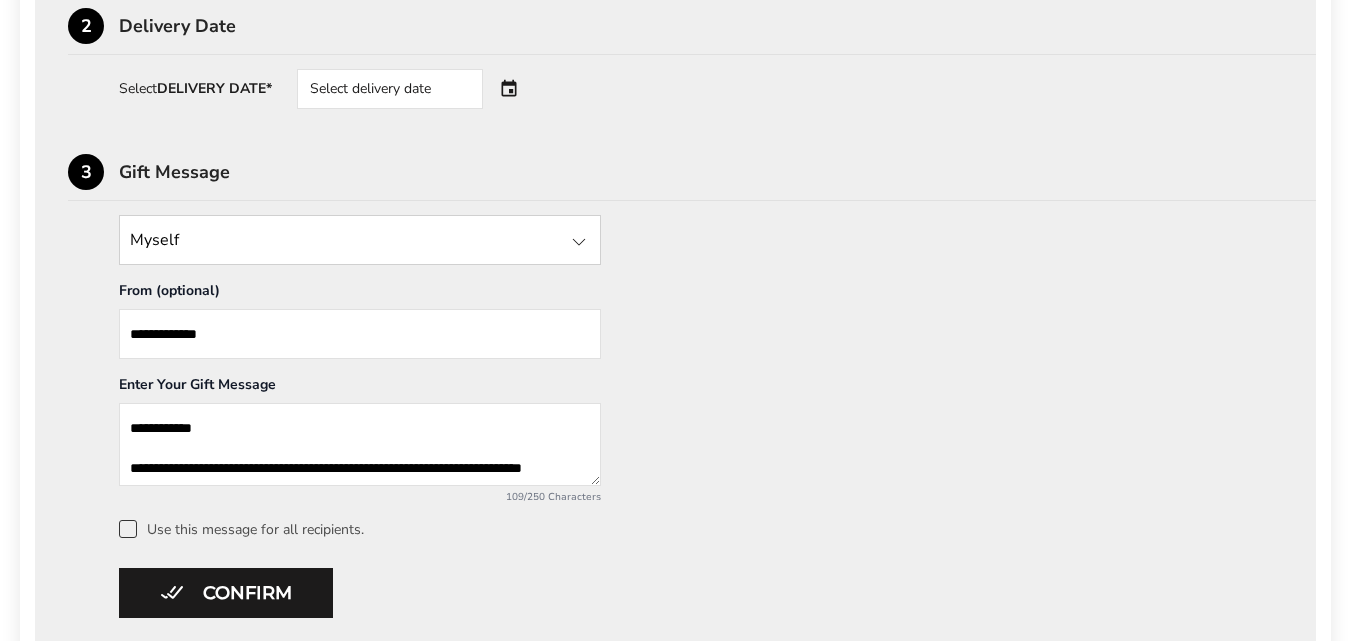 type on "**********" 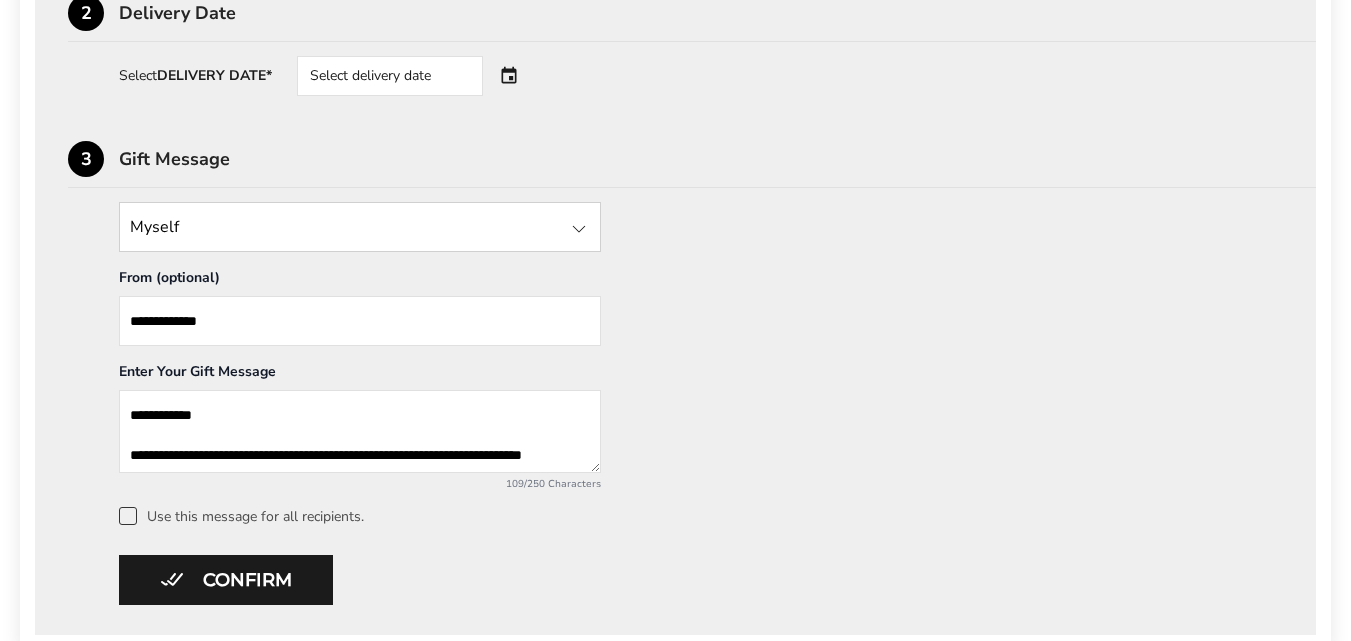 scroll, scrollTop: 900, scrollLeft: 0, axis: vertical 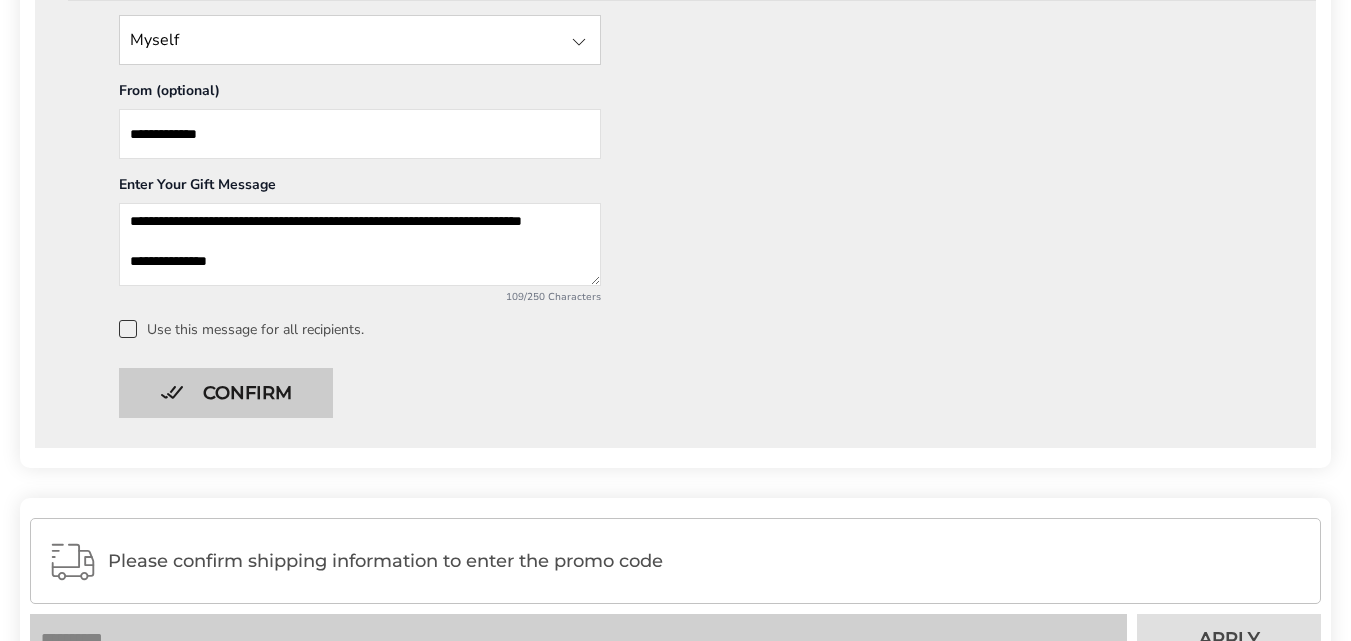 click on "Confirm" at bounding box center (226, 393) 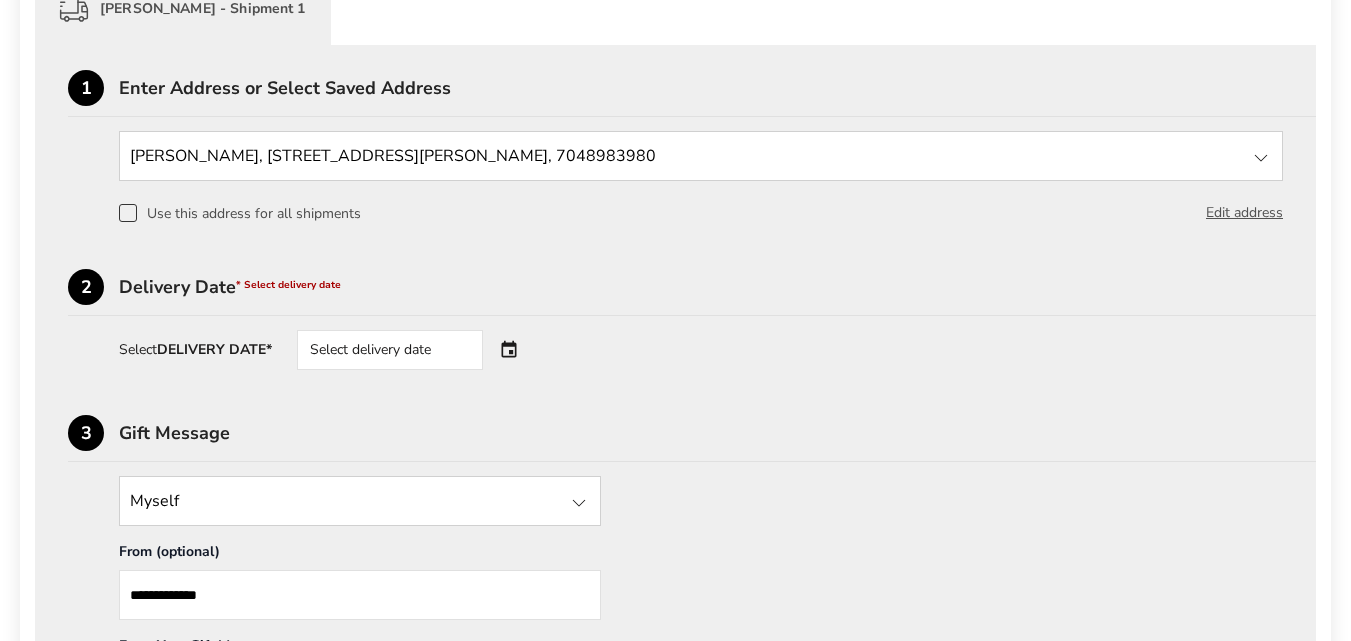 scroll, scrollTop: 500, scrollLeft: 0, axis: vertical 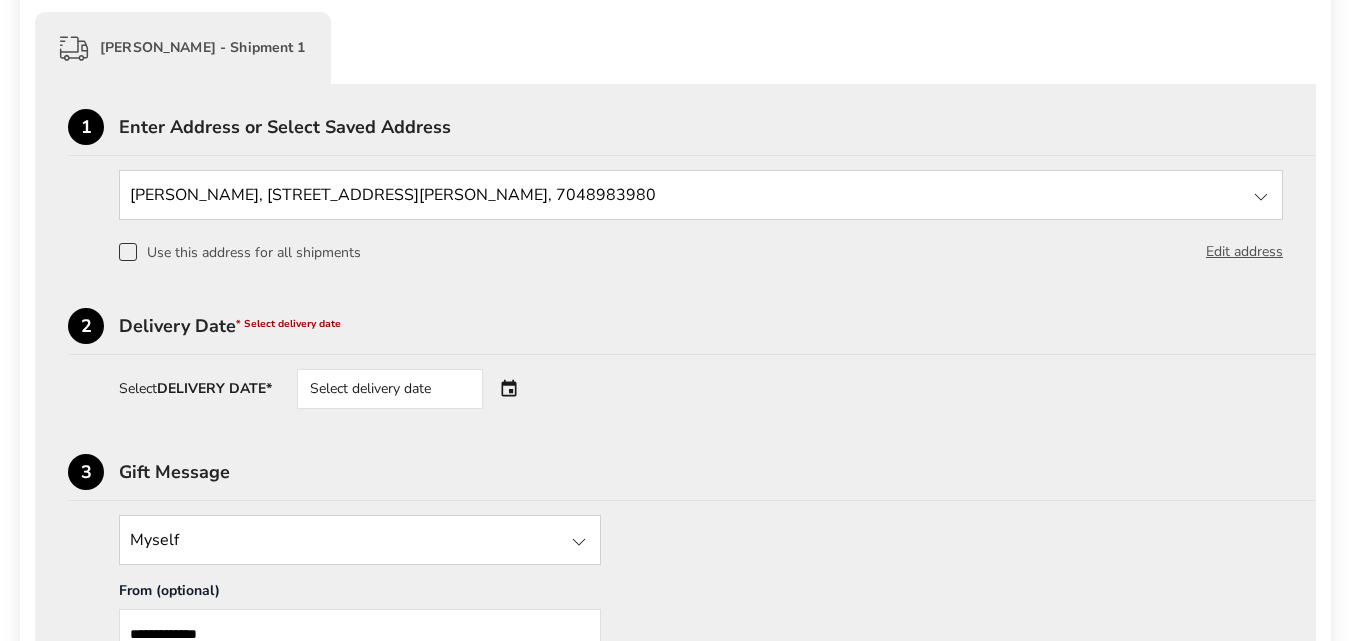 click on "Select delivery date" at bounding box center [390, 389] 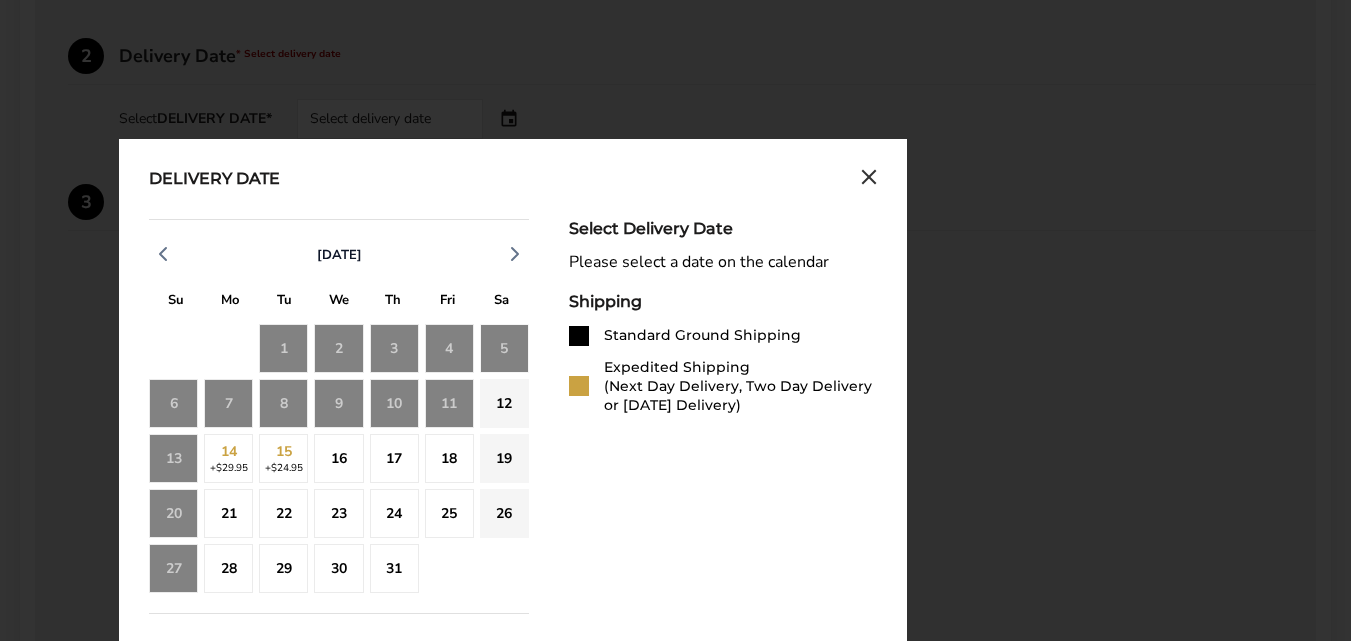 scroll, scrollTop: 800, scrollLeft: 0, axis: vertical 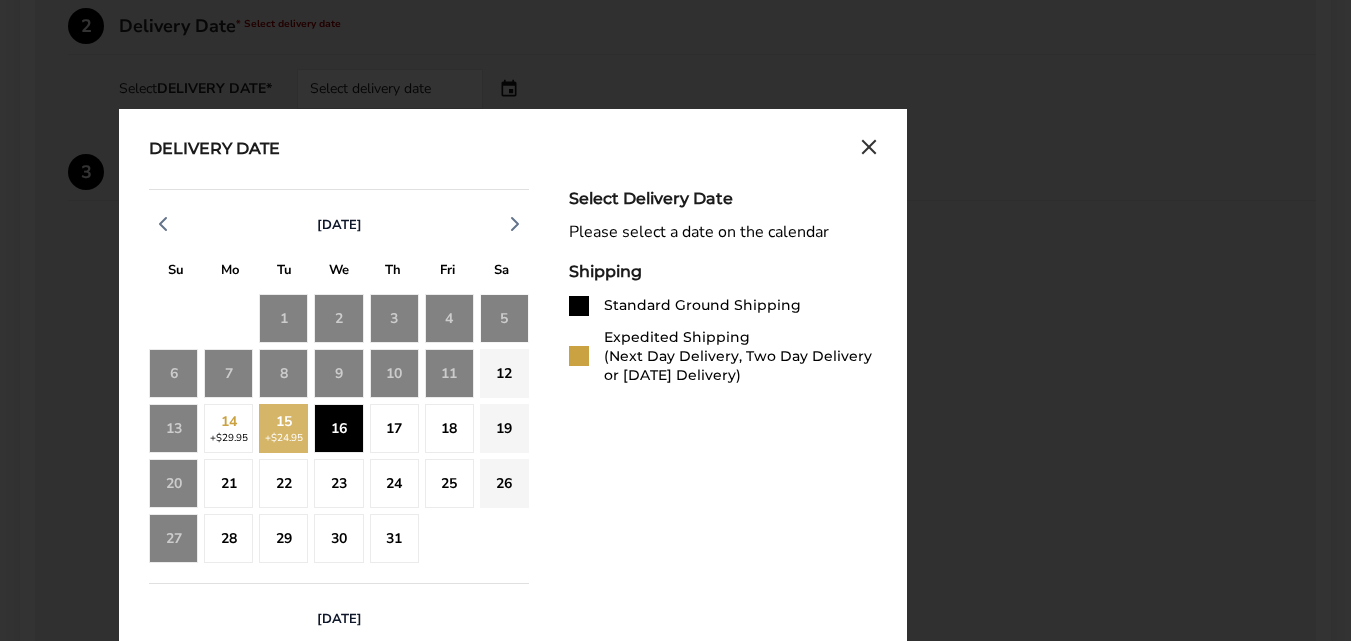 click on "16" 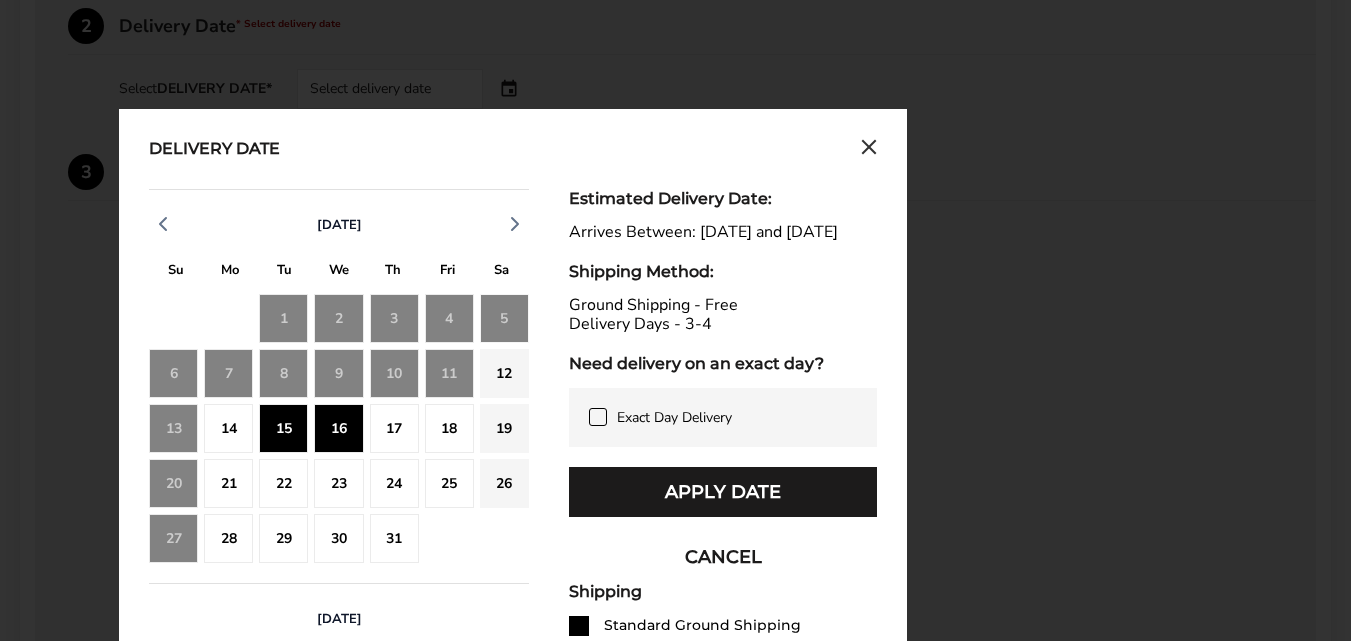 click on "15" 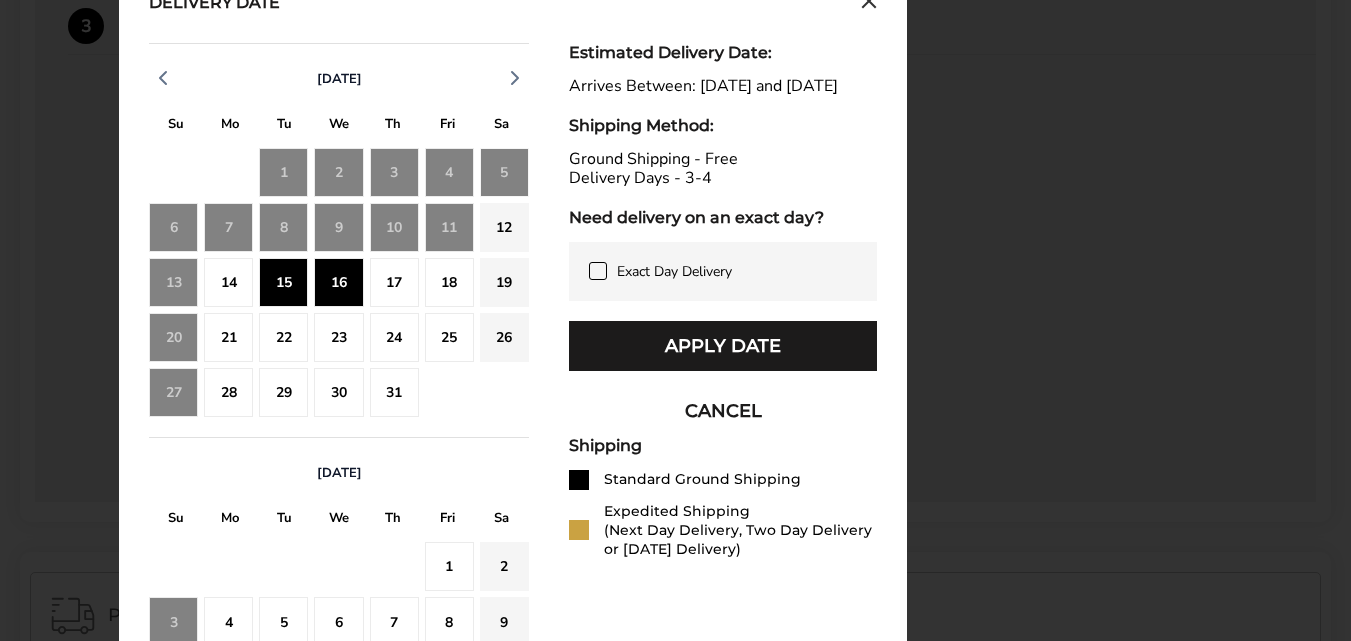 scroll, scrollTop: 900, scrollLeft: 0, axis: vertical 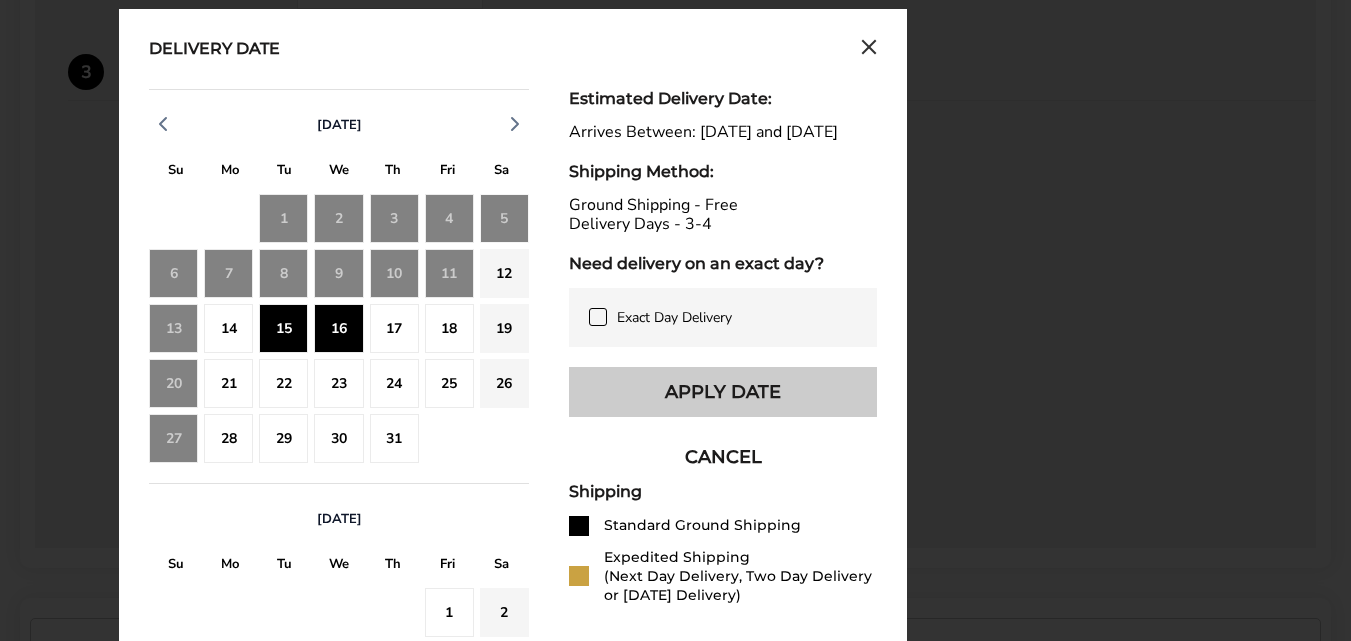 click on "Apply Date" at bounding box center [723, 392] 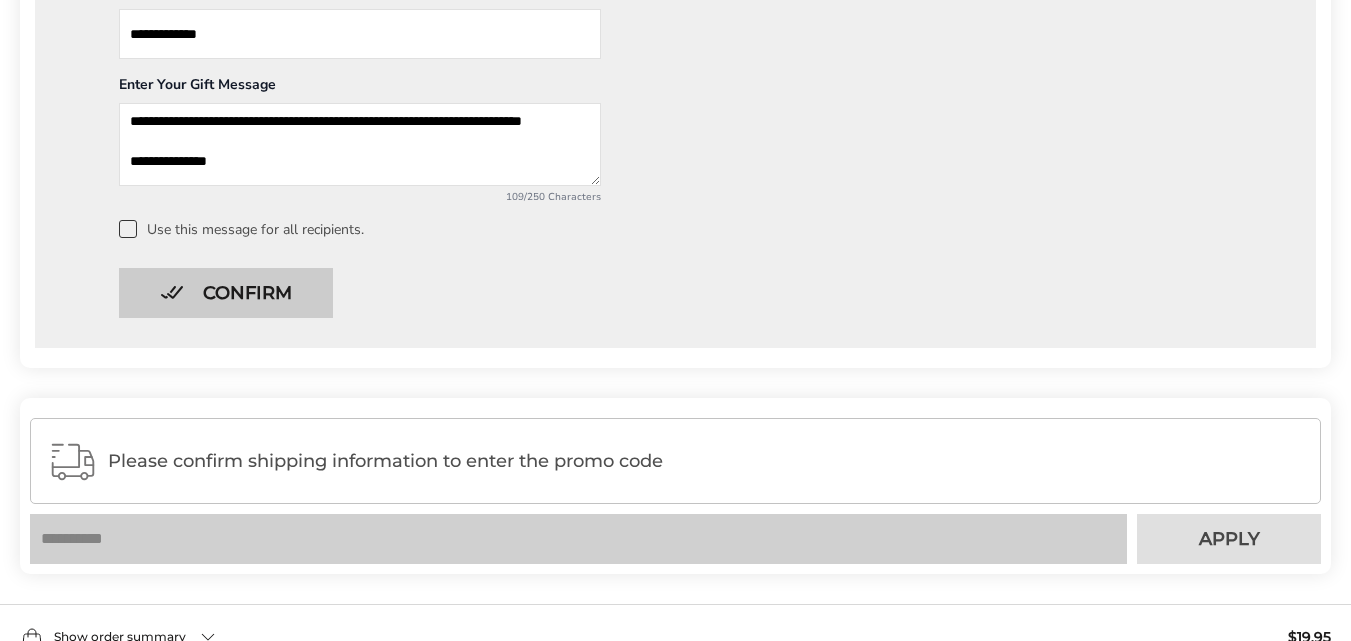 click on "Confirm" at bounding box center (226, 293) 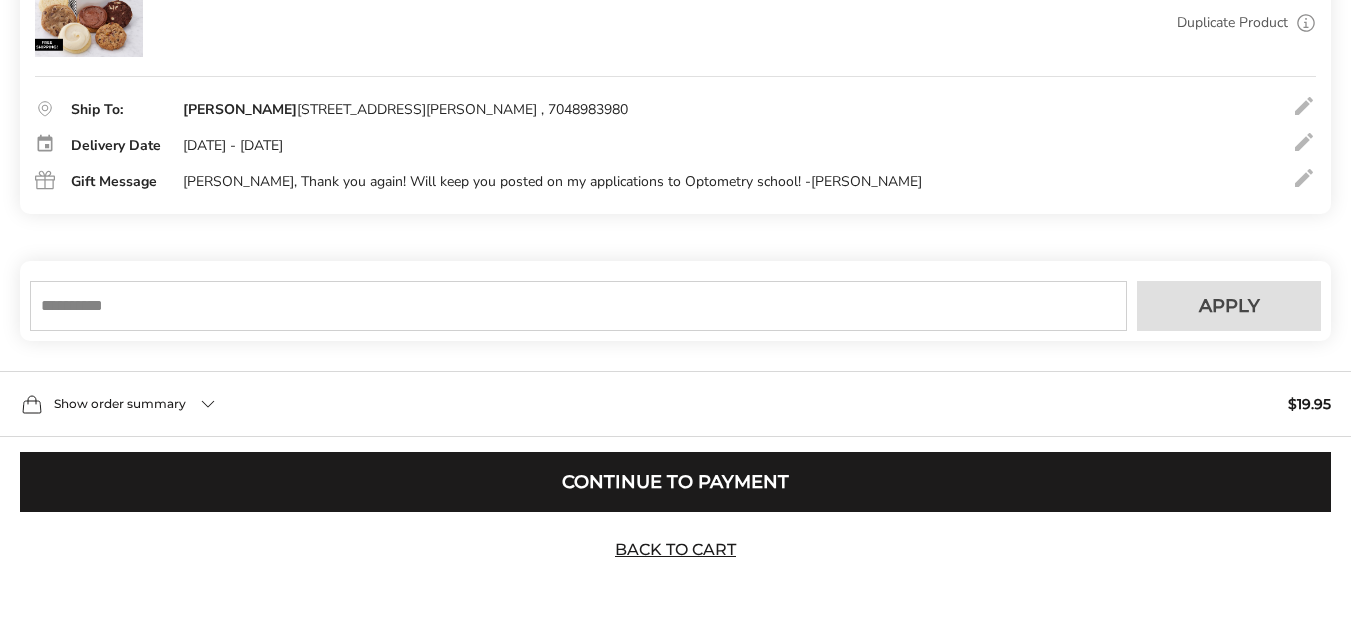 click at bounding box center (578, 306) 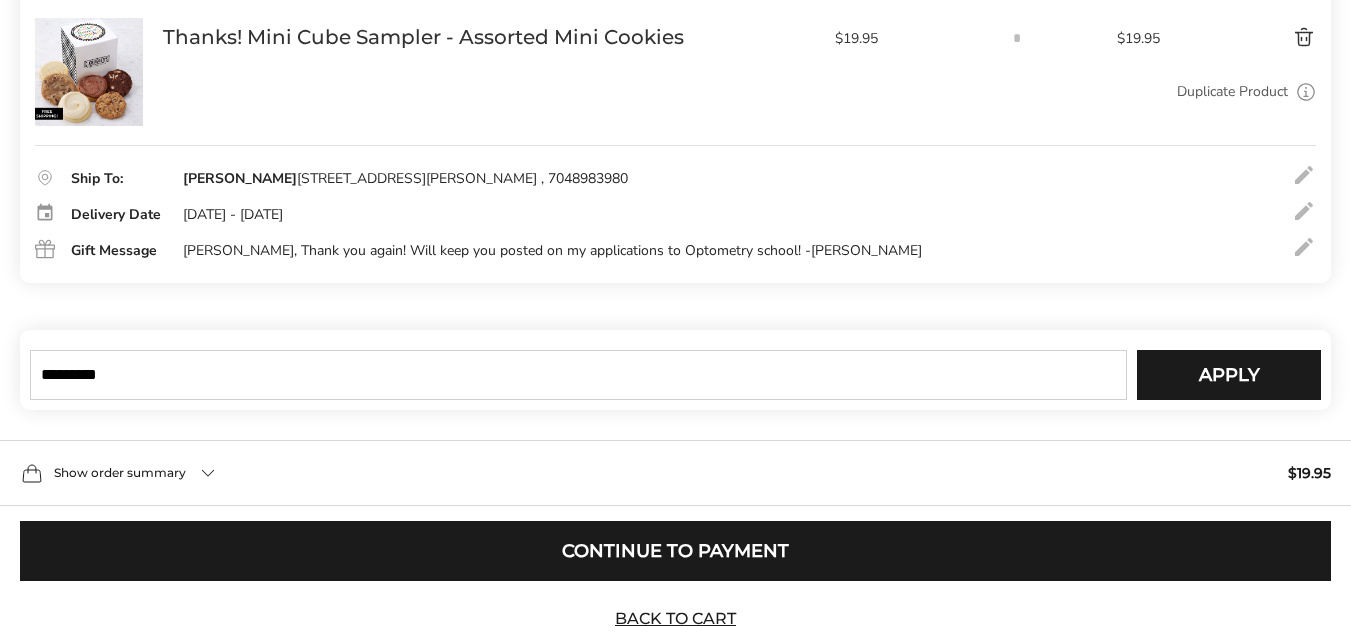 scroll, scrollTop: 333, scrollLeft: 0, axis: vertical 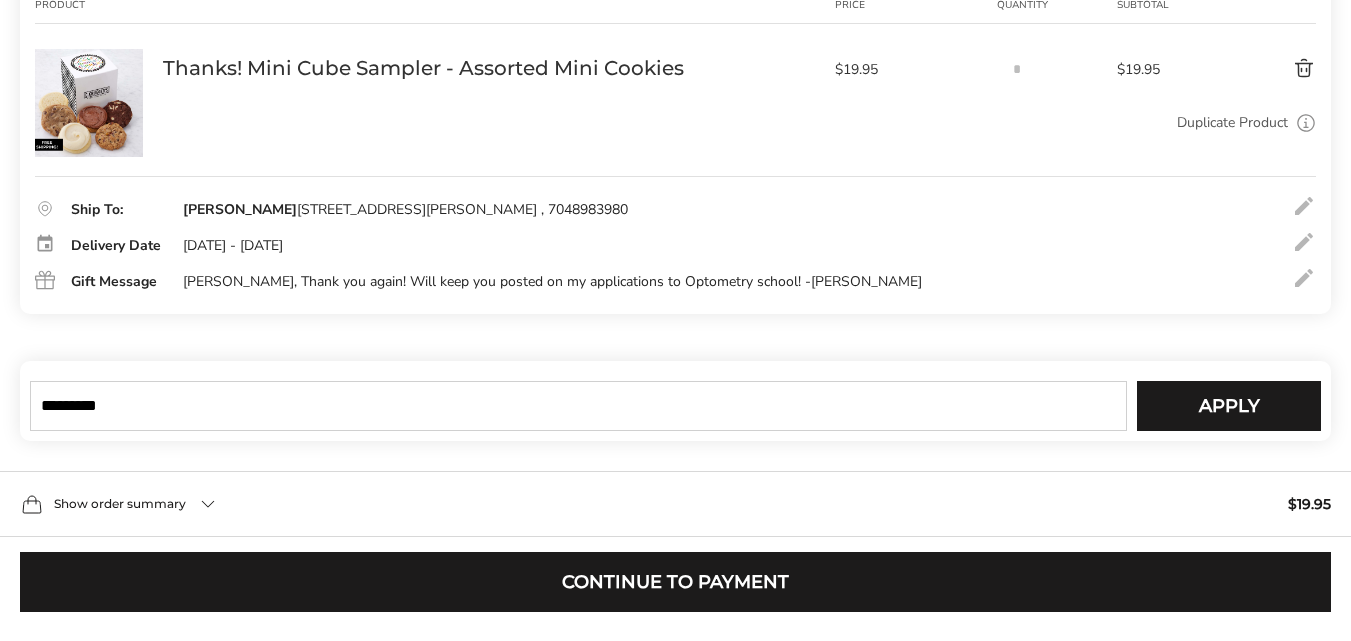 type on "*********" 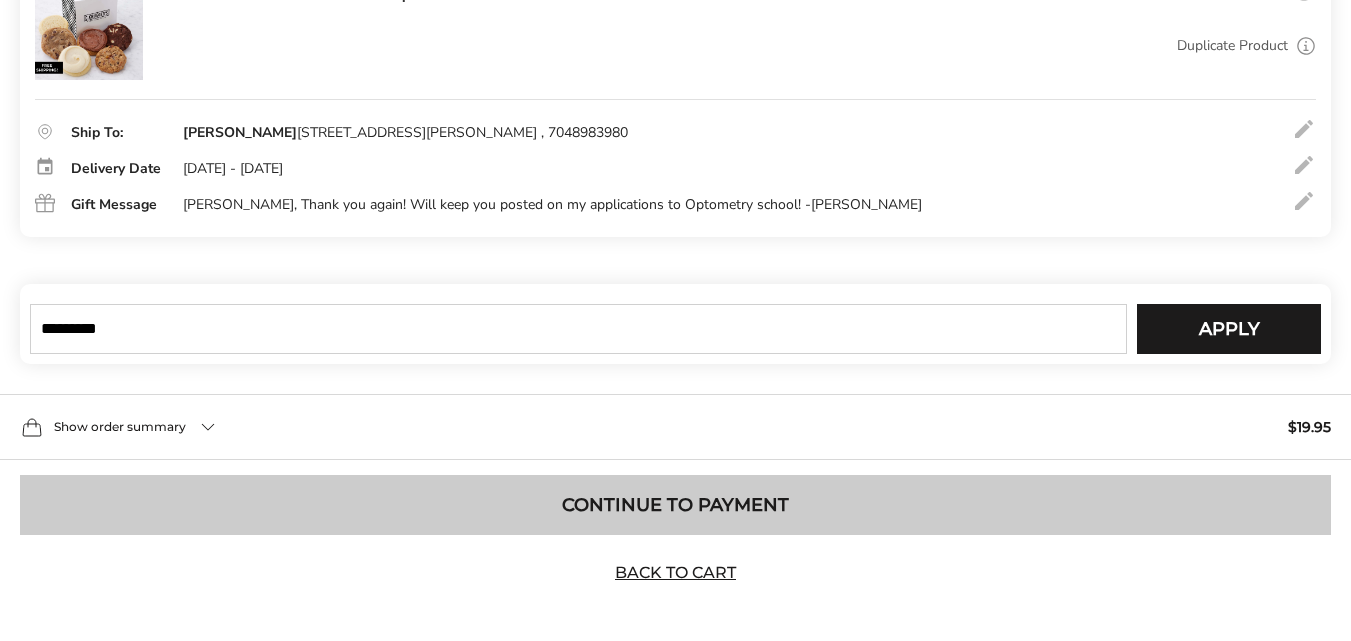 scroll, scrollTop: 433, scrollLeft: 0, axis: vertical 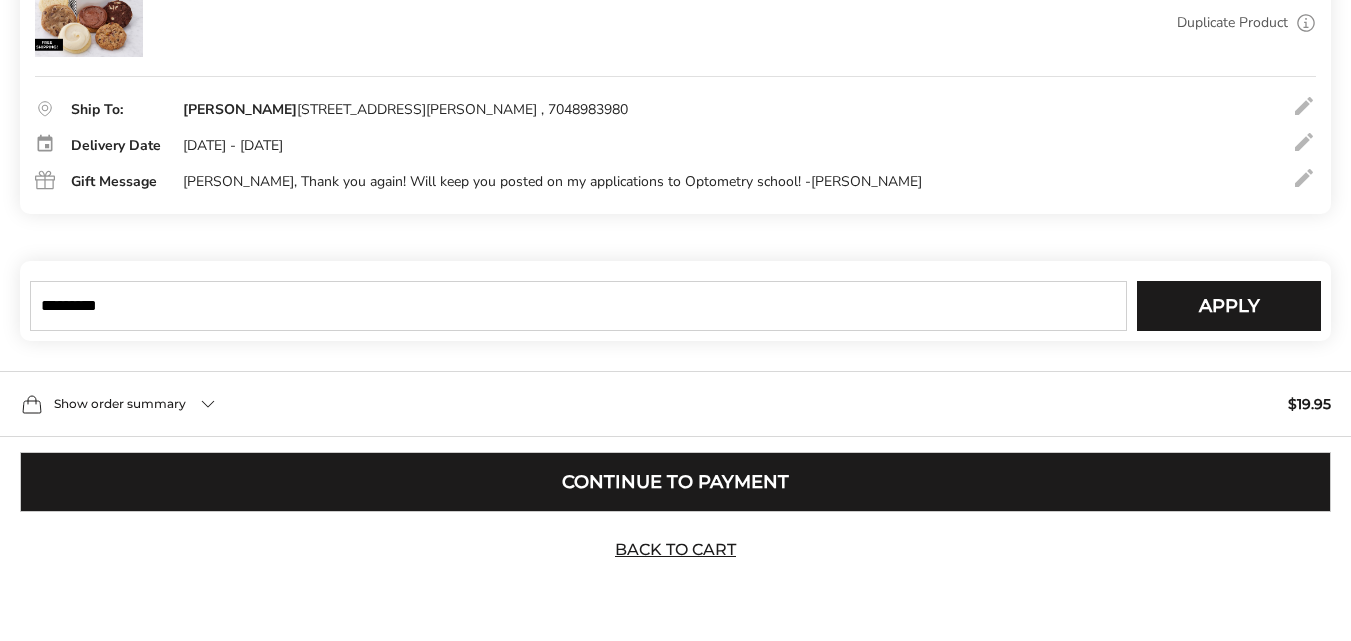 click on "Continue to Payment" at bounding box center (675, 482) 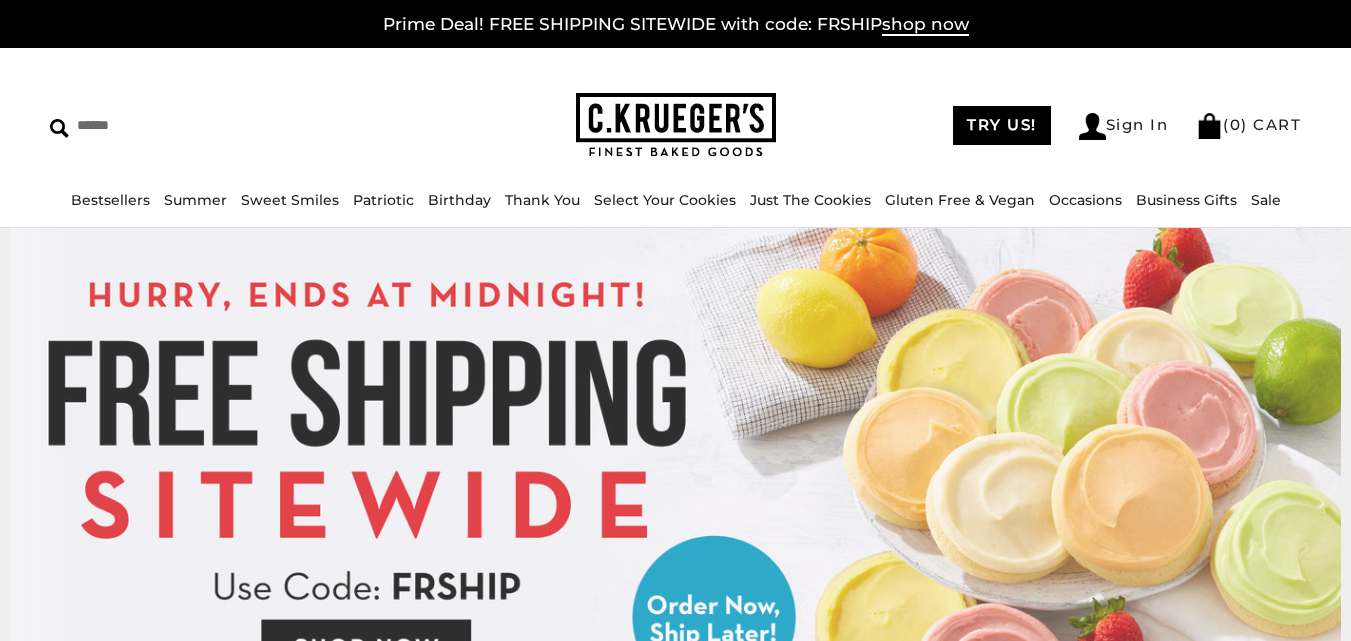 scroll, scrollTop: 0, scrollLeft: 0, axis: both 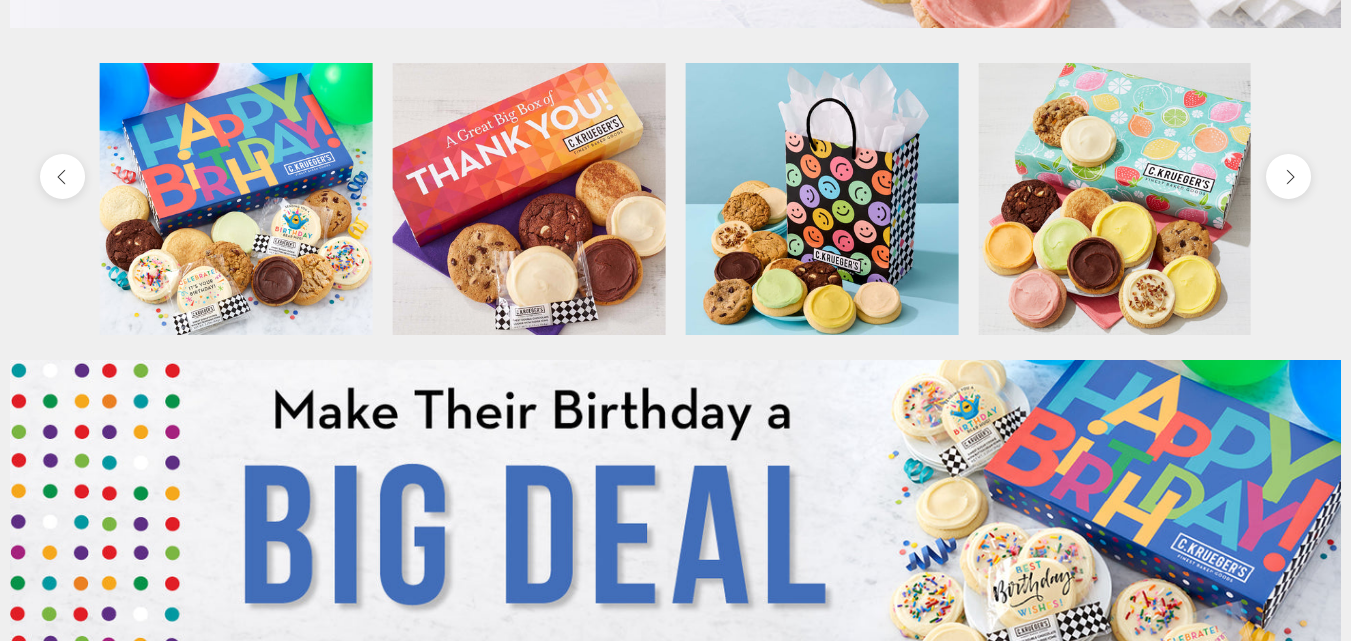 click at bounding box center (529, 199) 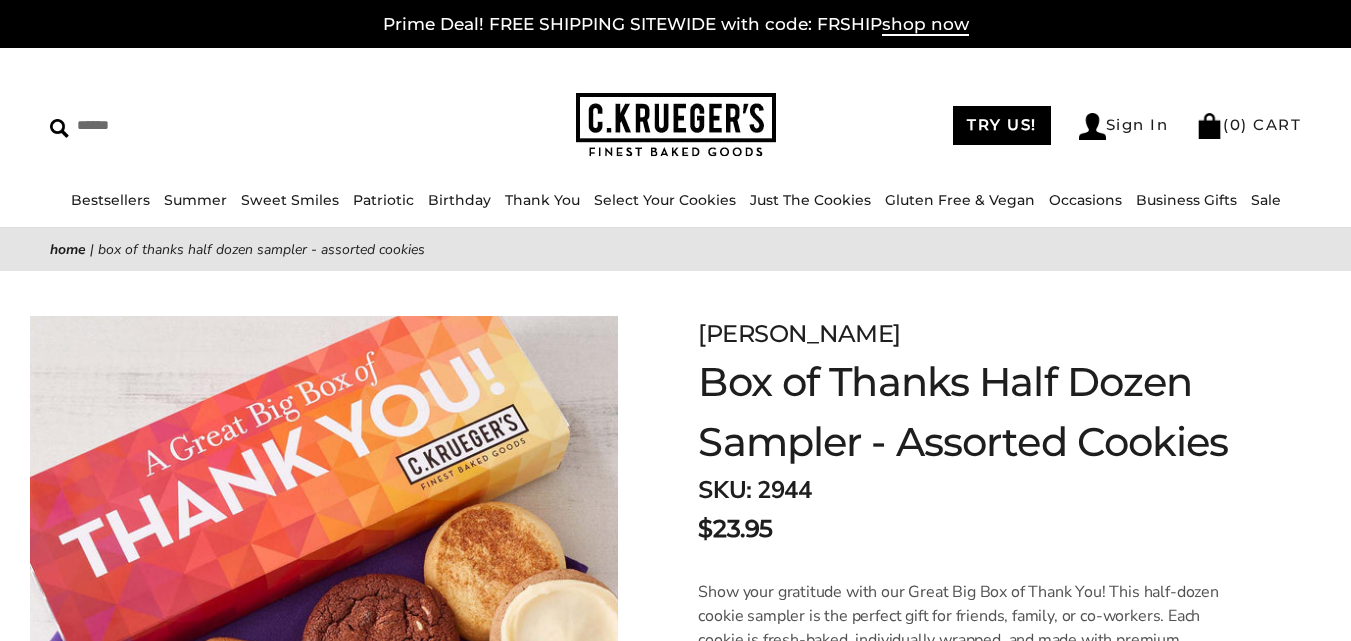 scroll, scrollTop: 300, scrollLeft: 0, axis: vertical 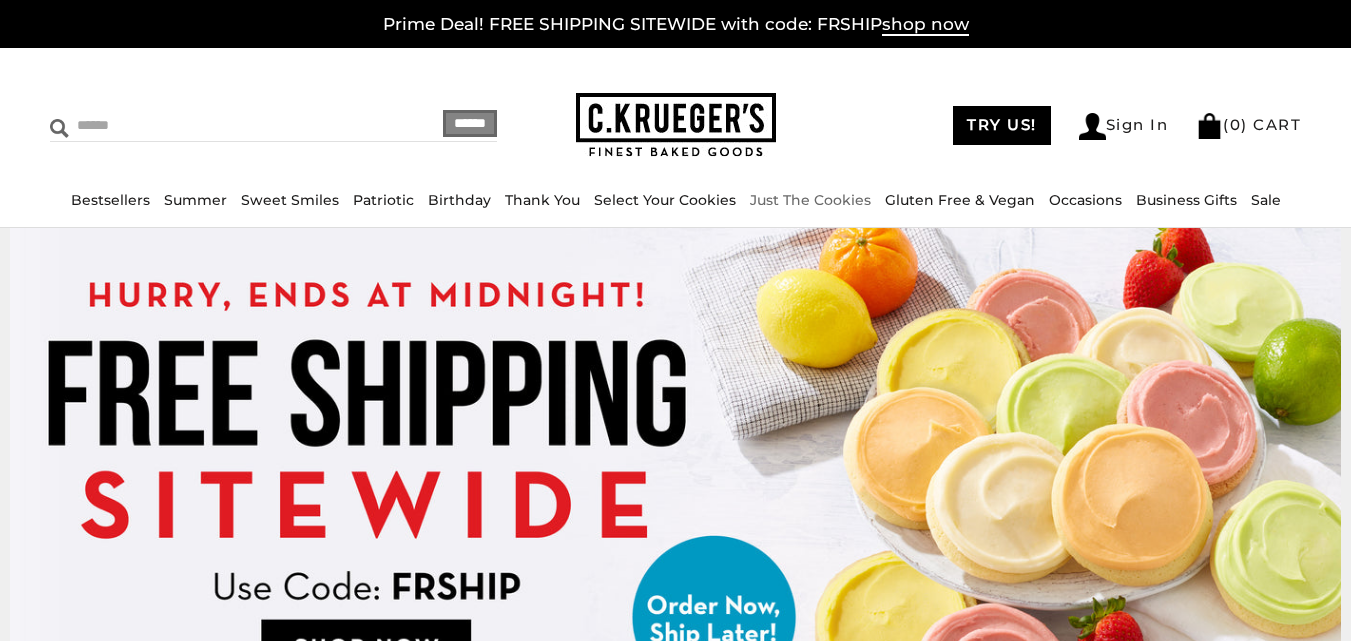 click at bounding box center [195, 125] 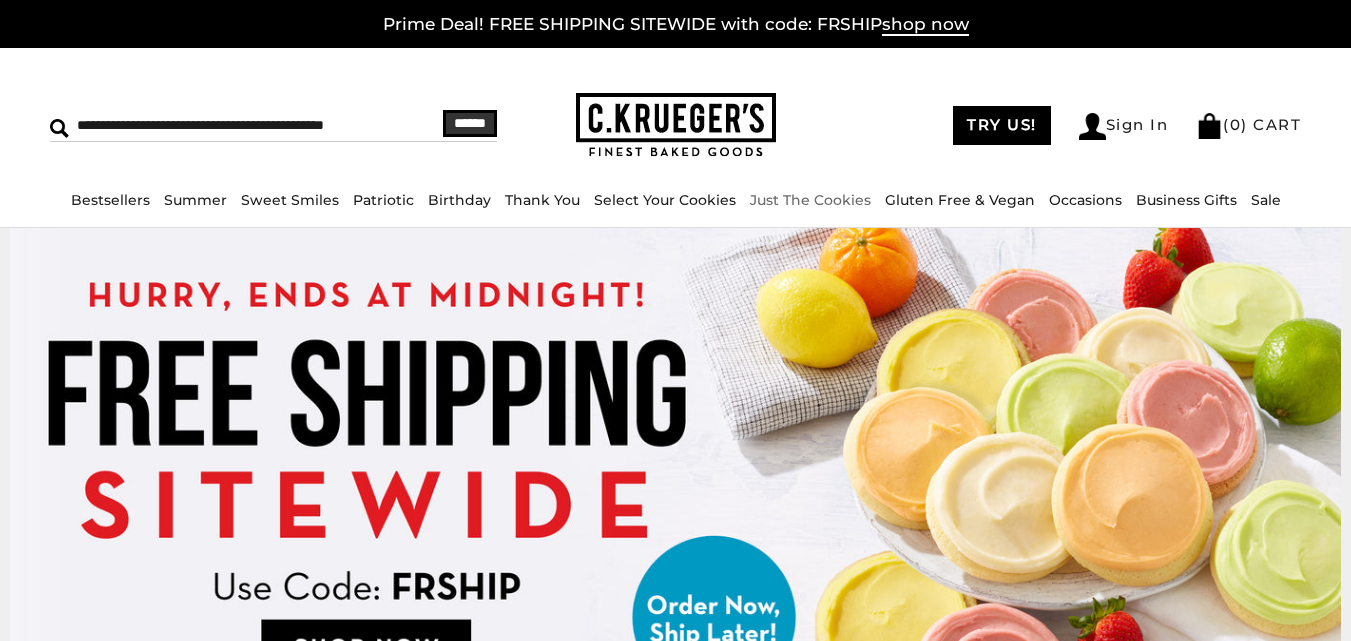 scroll, scrollTop: 0, scrollLeft: 132, axis: horizontal 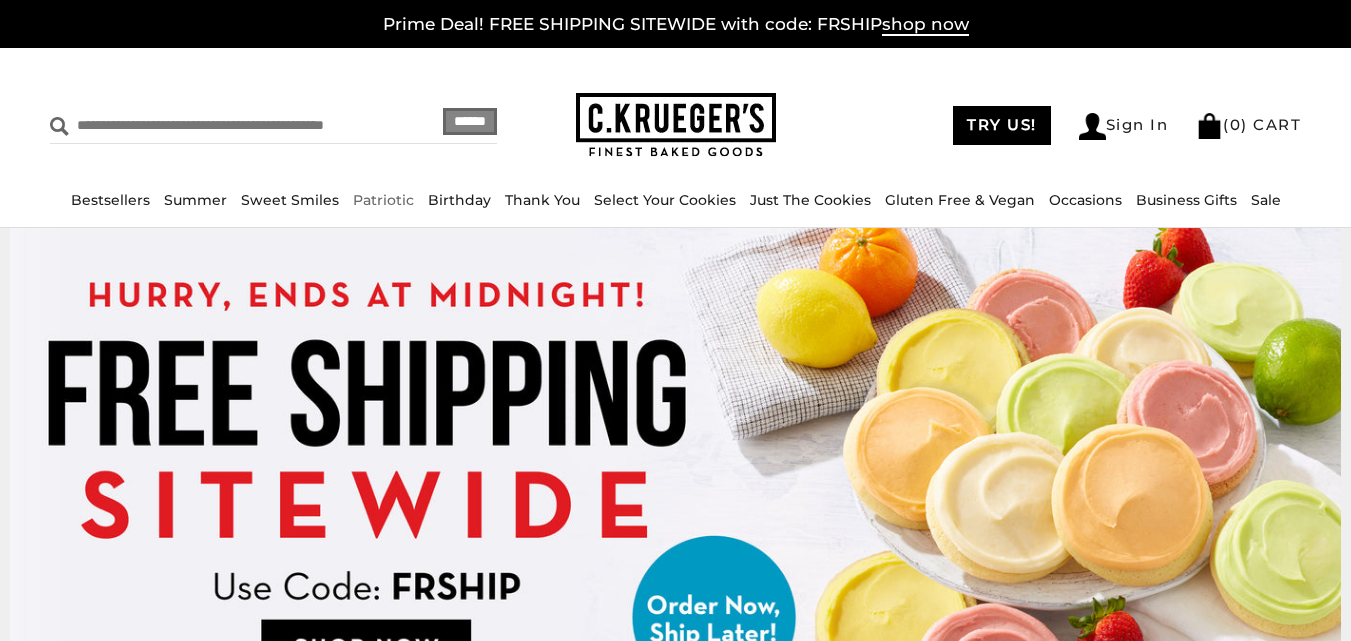type on "**********" 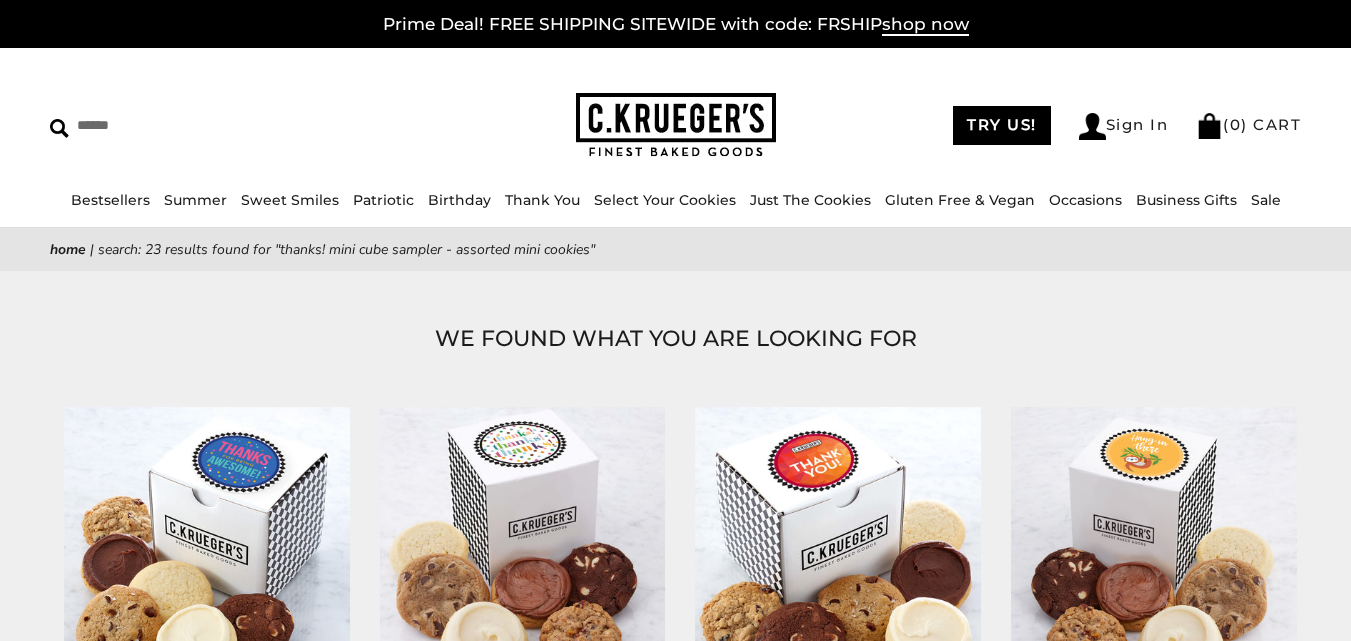scroll, scrollTop: 0, scrollLeft: 0, axis: both 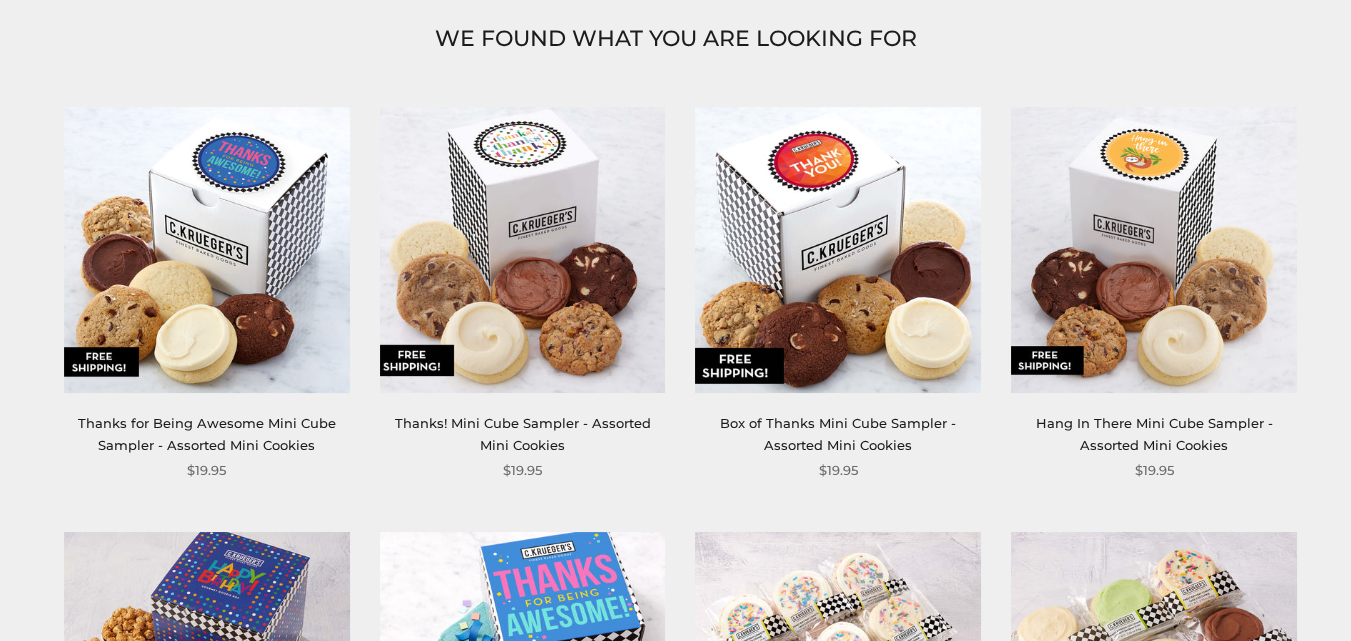 click at bounding box center [523, 250] 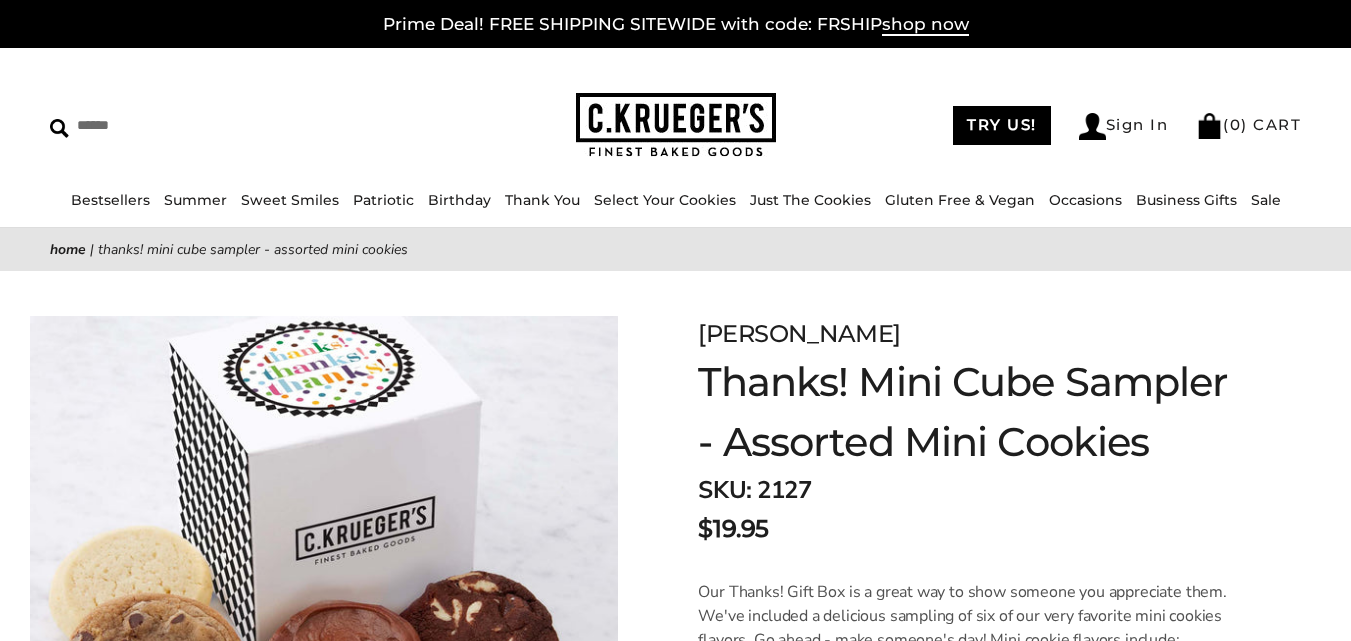 scroll, scrollTop: 0, scrollLeft: 0, axis: both 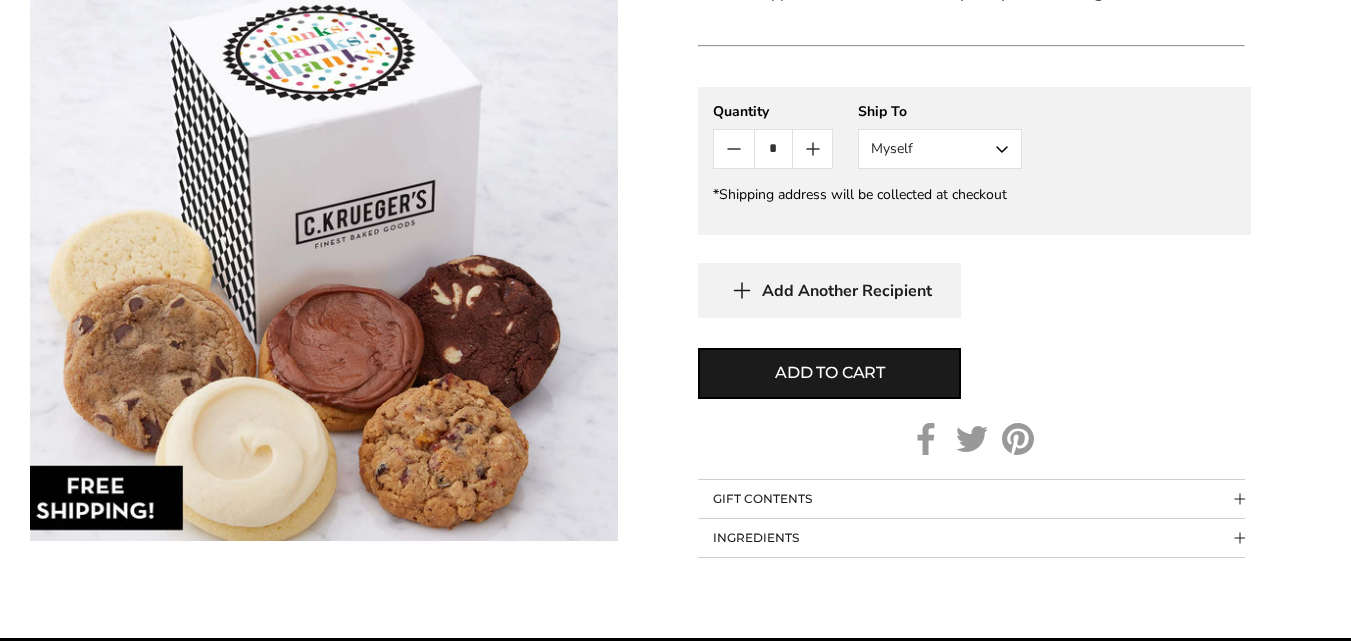 click on "Myself" at bounding box center [940, 149] 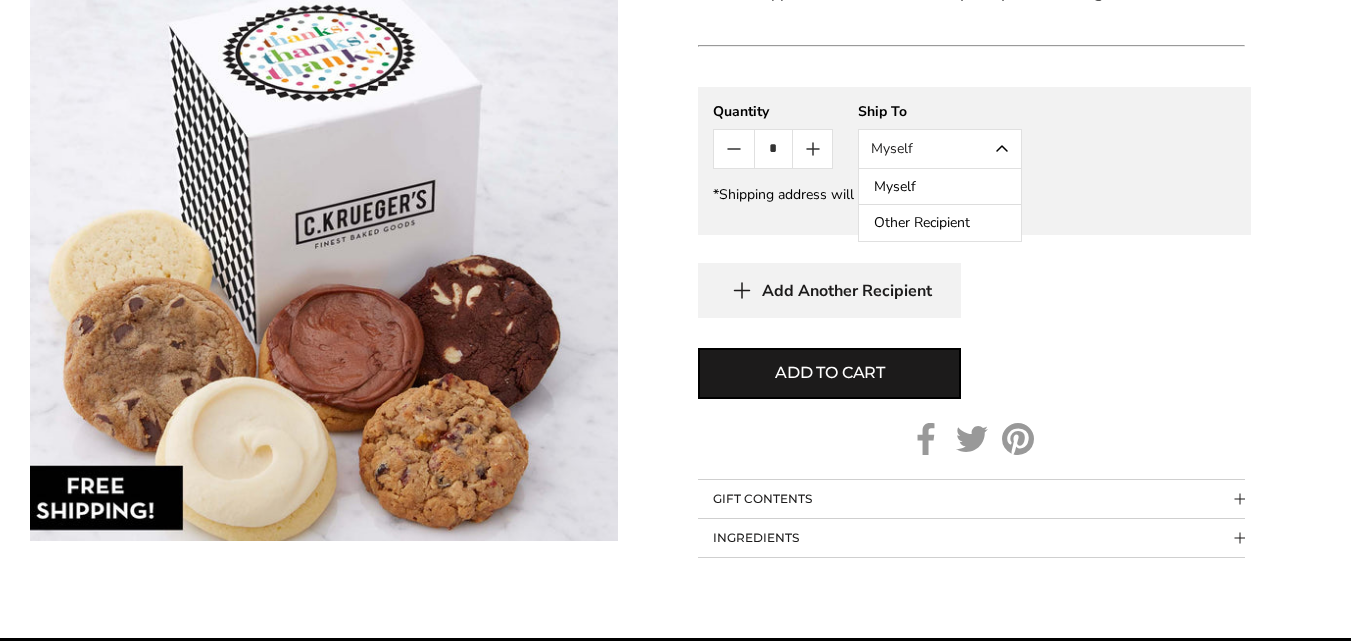 click on "Other Recipient" at bounding box center (940, 223) 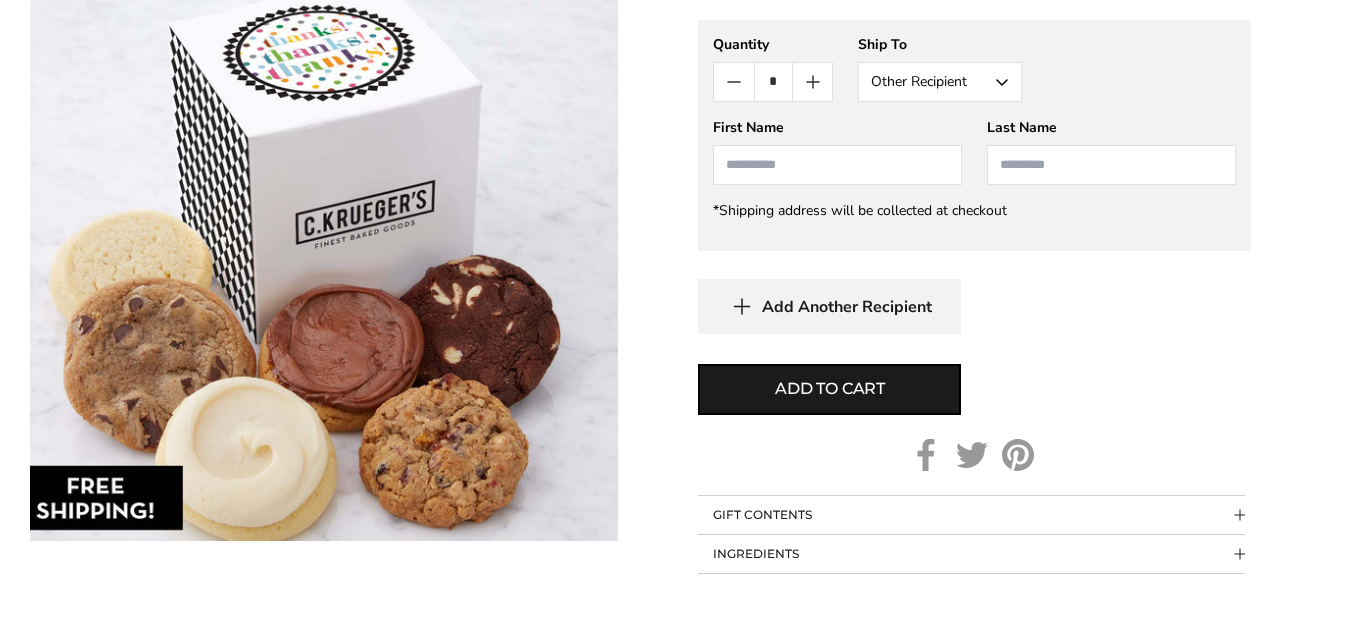 scroll, scrollTop: 1100, scrollLeft: 0, axis: vertical 